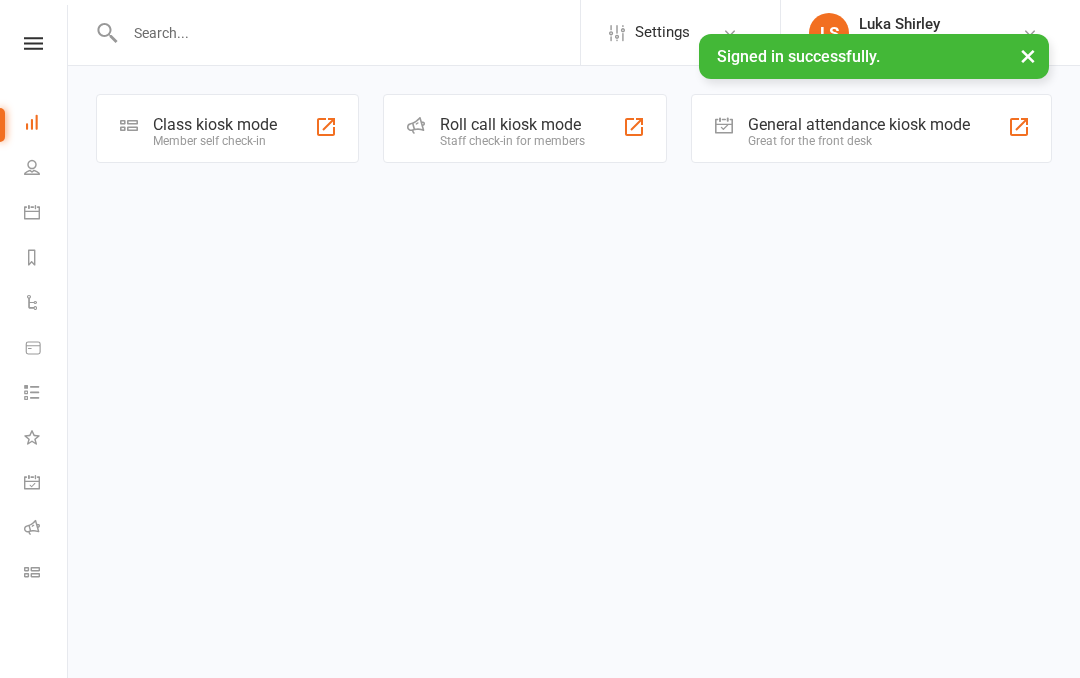 scroll, scrollTop: 0, scrollLeft: 0, axis: both 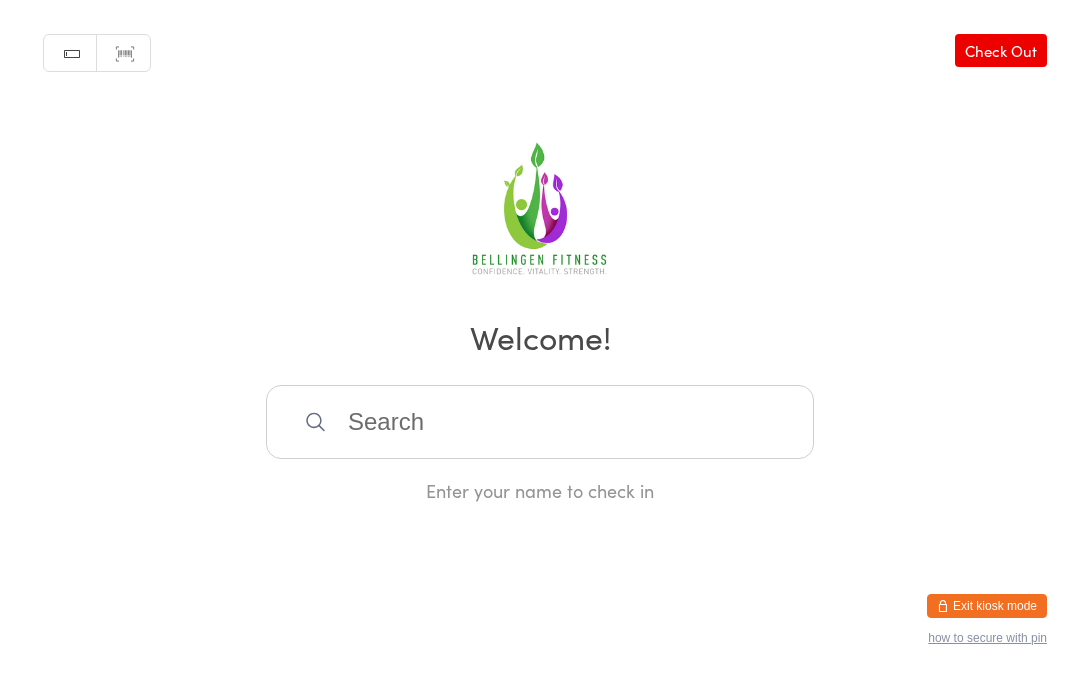 click at bounding box center (540, 422) 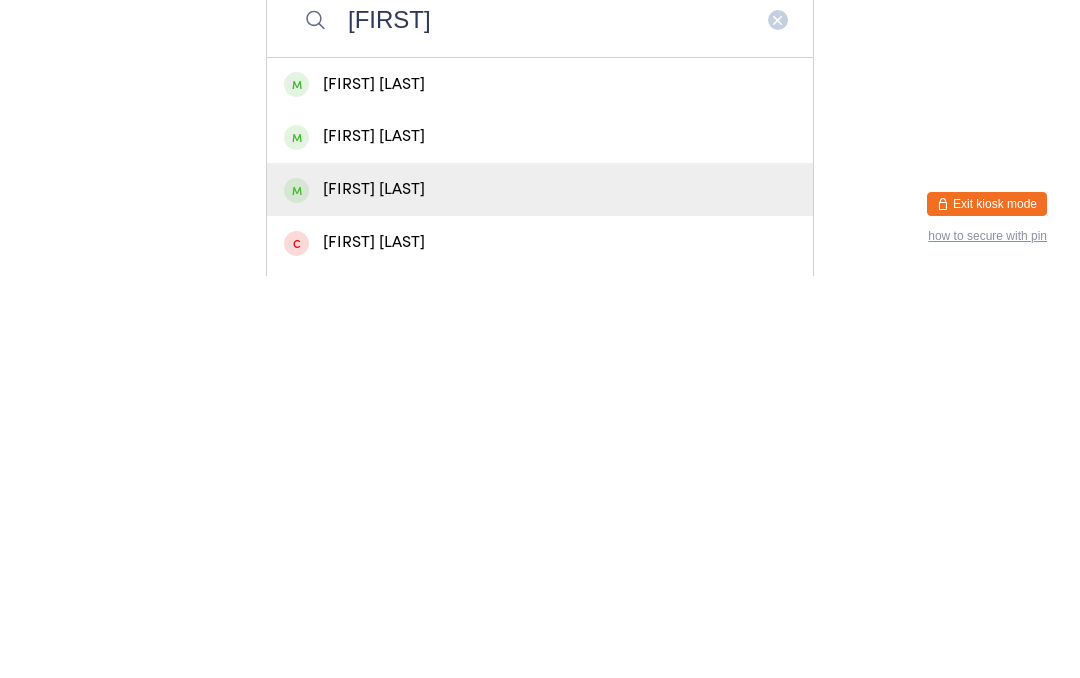 type on "[FIRST]" 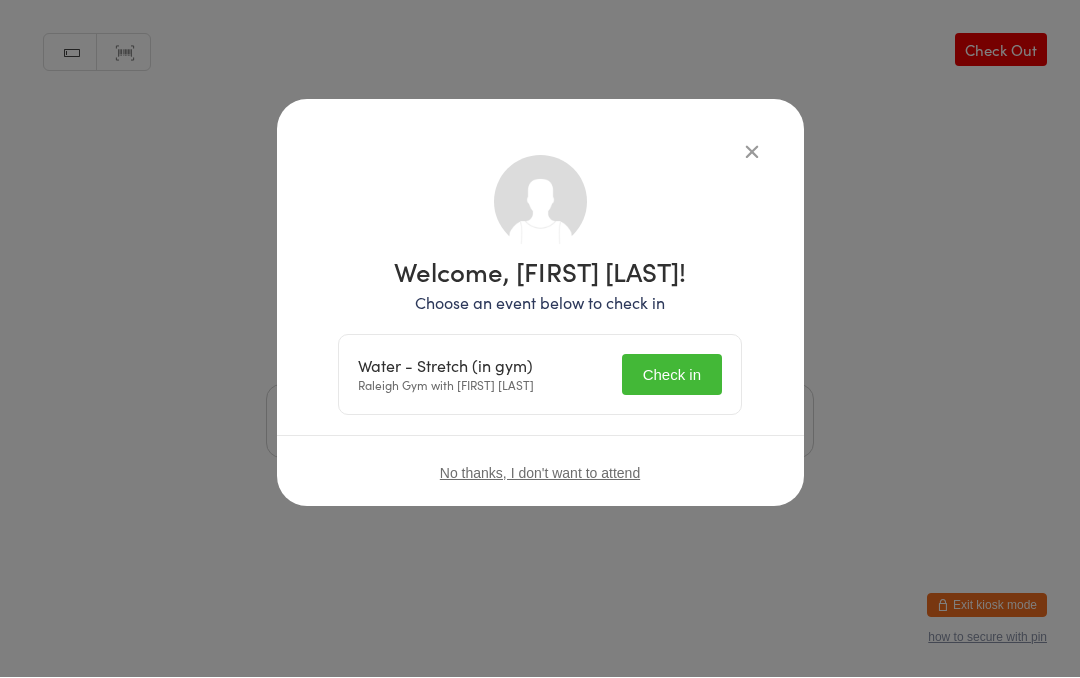 click on "Check in" at bounding box center [672, 375] 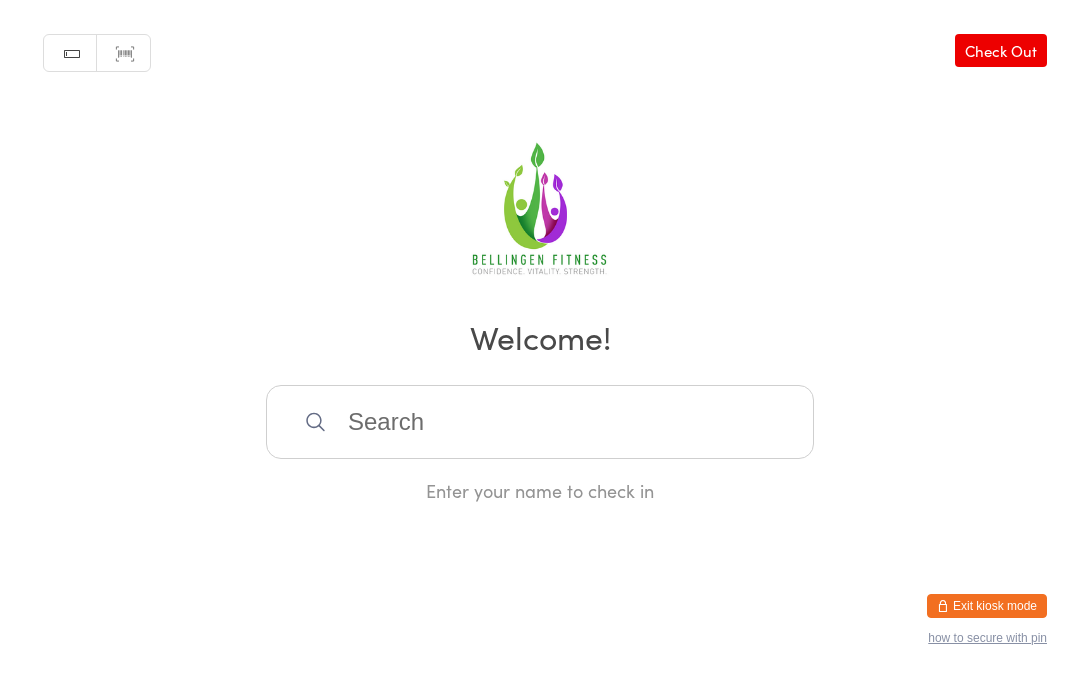 click at bounding box center [540, 422] 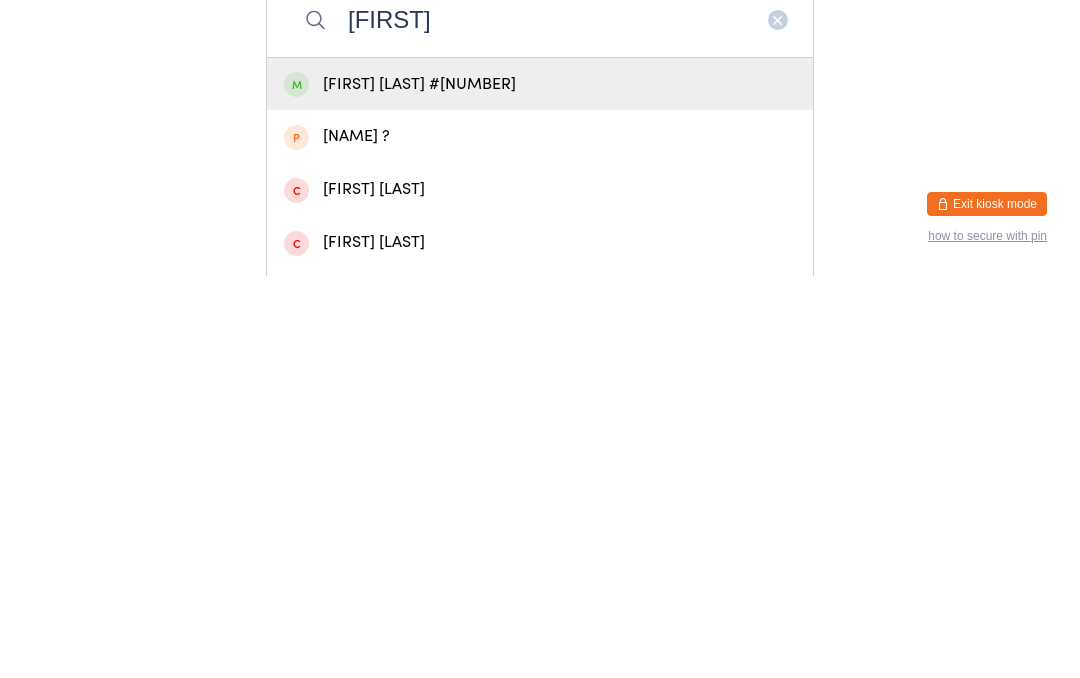 type on "[FIRST]" 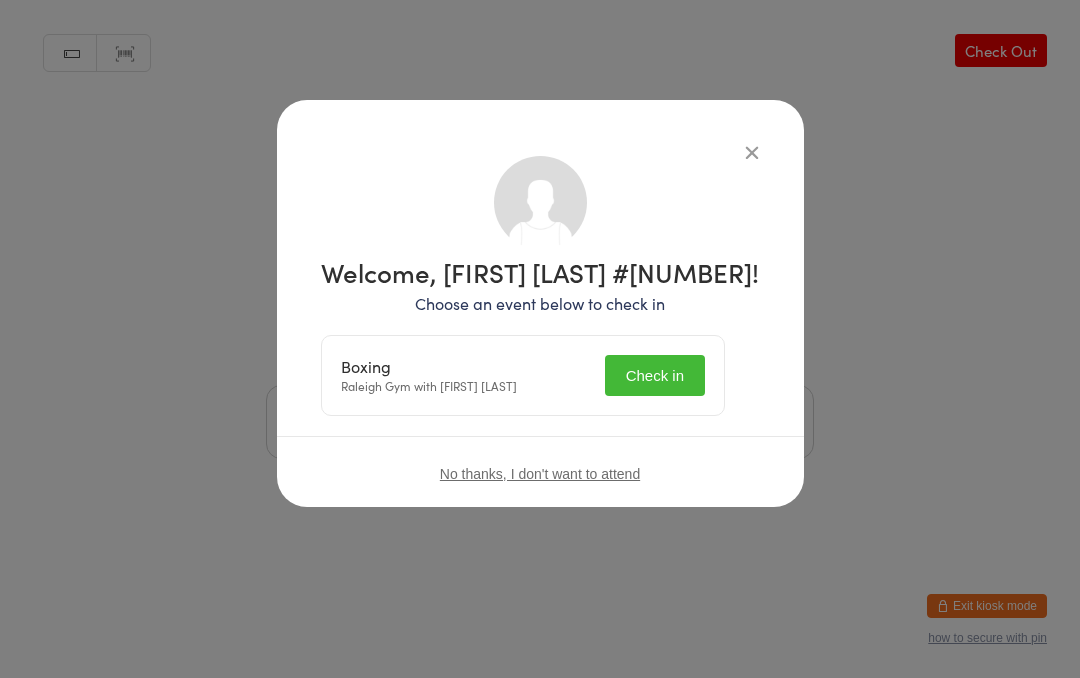 click on "Check in" at bounding box center (655, 375) 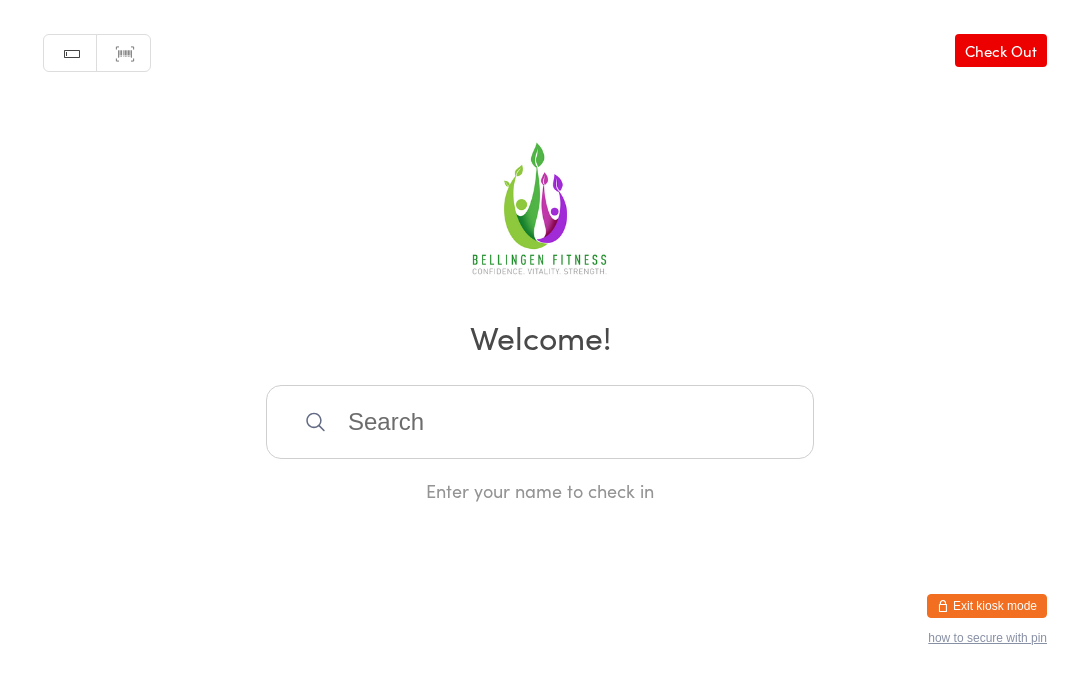 click at bounding box center [540, 422] 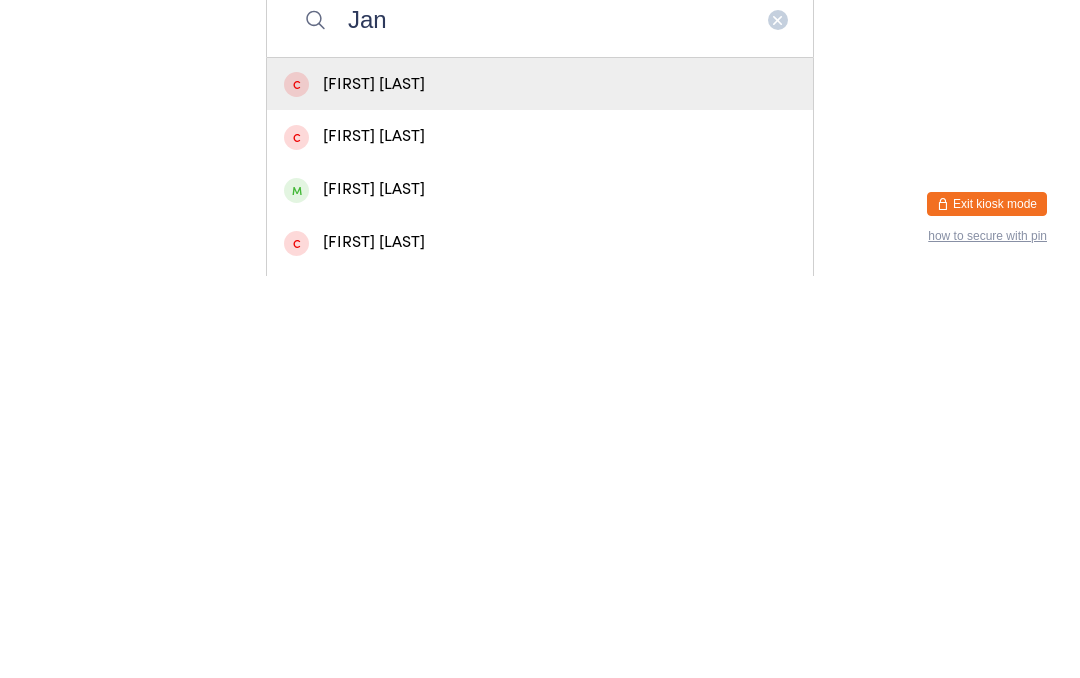 type on "Jan" 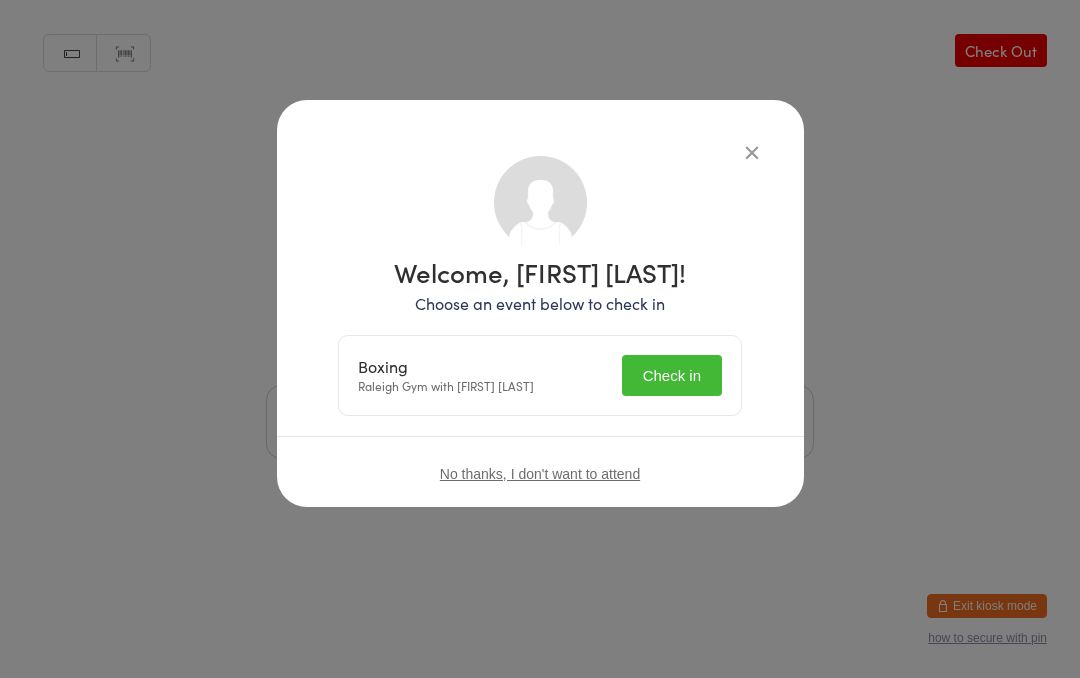 click on "Check in" at bounding box center [672, 375] 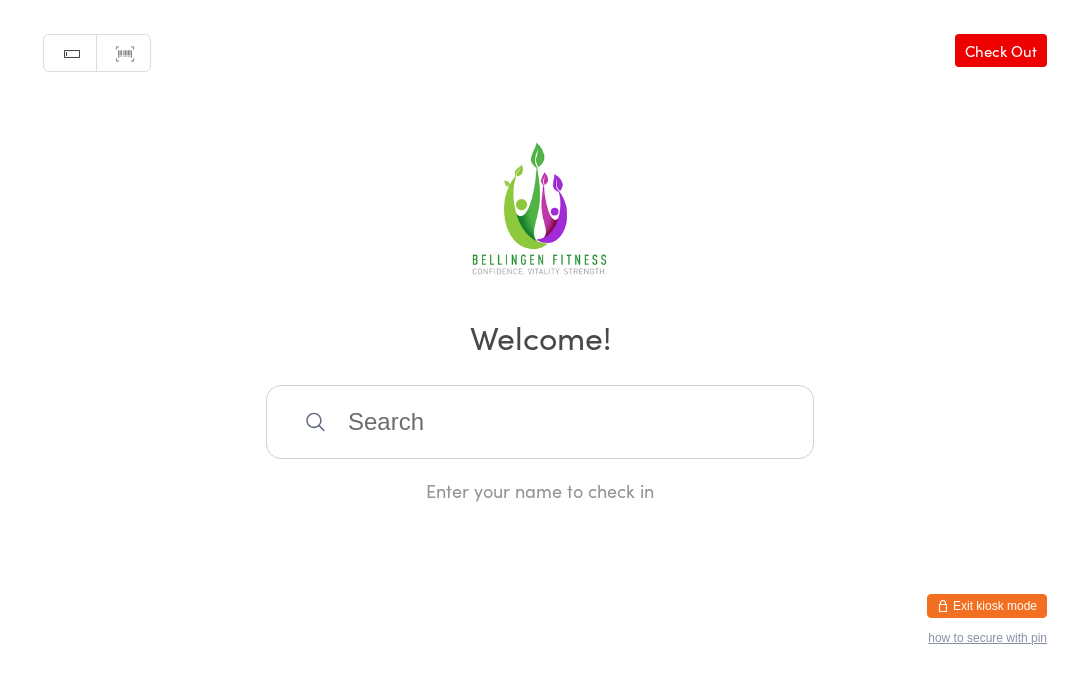 click at bounding box center (540, 422) 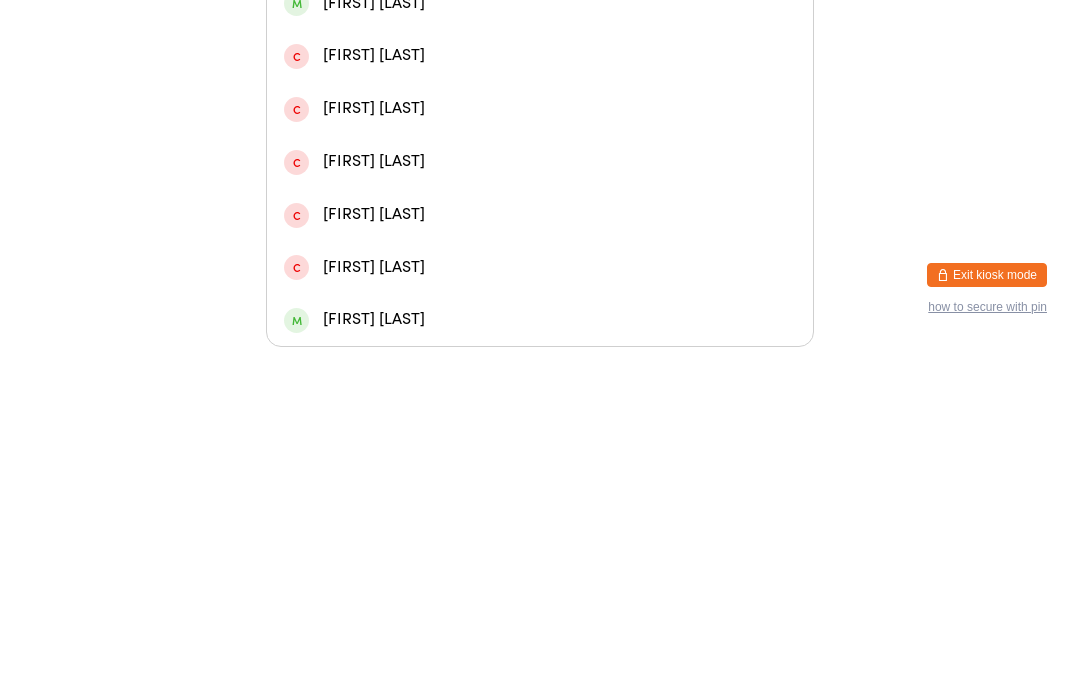 scroll, scrollTop: 266, scrollLeft: 0, axis: vertical 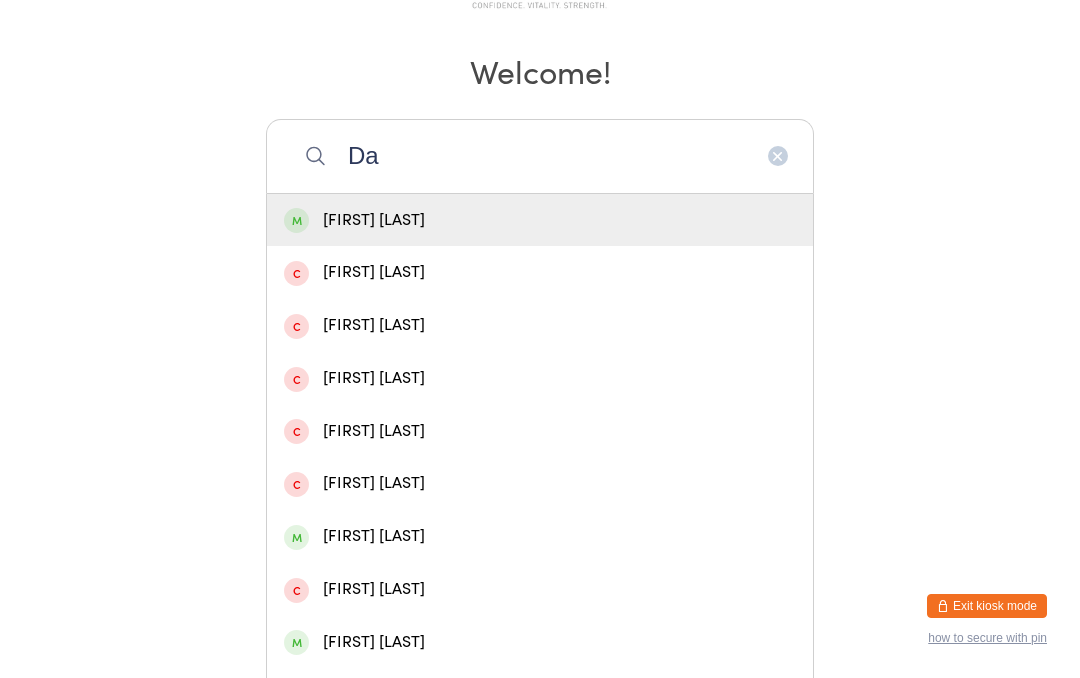 type on "D" 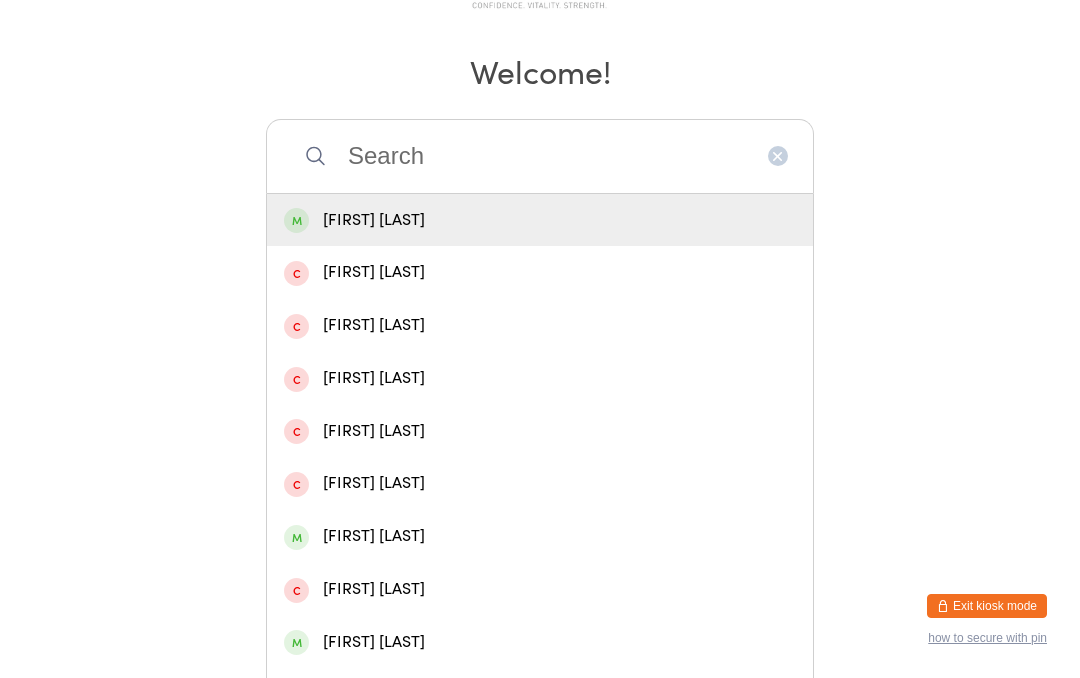 scroll, scrollTop: 0, scrollLeft: 0, axis: both 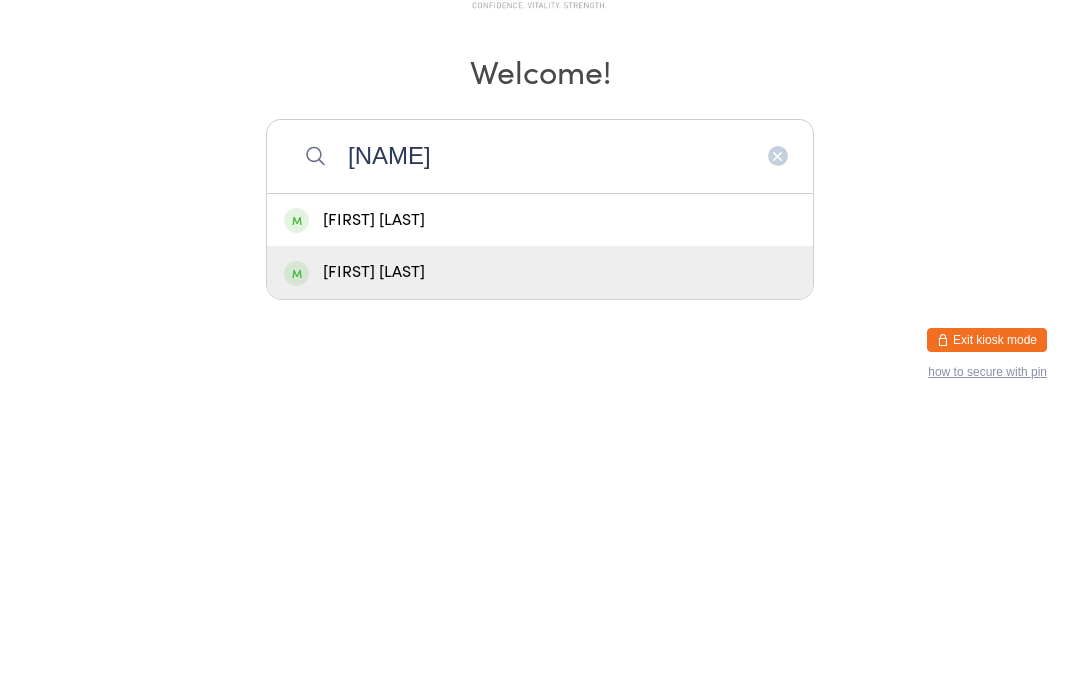 type on "[NAME]" 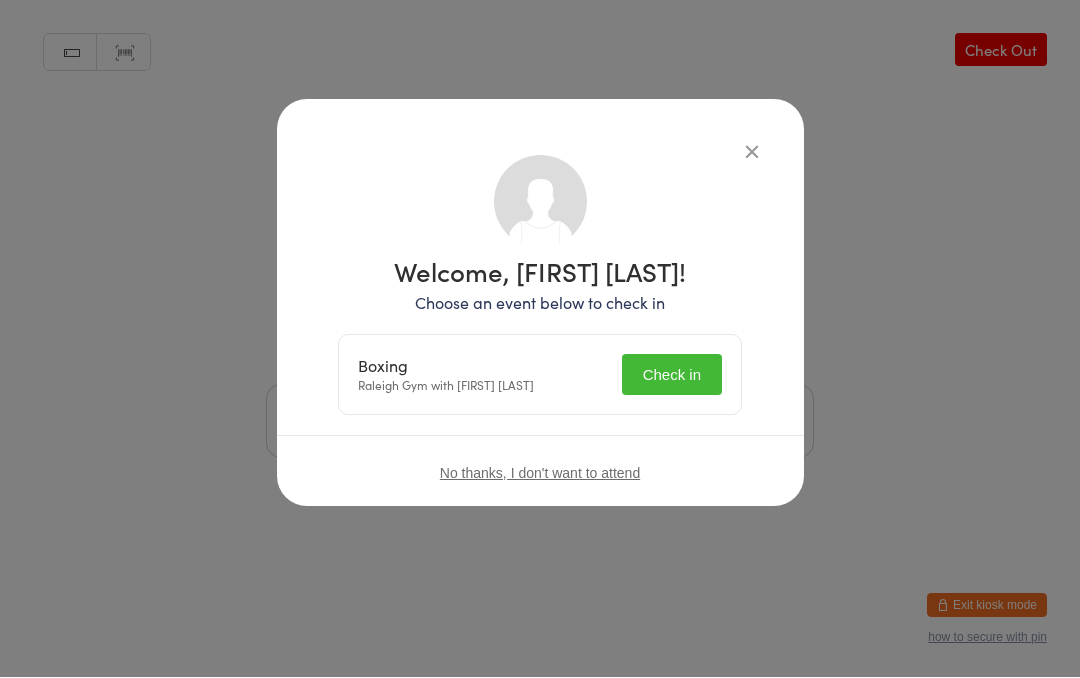 click on "Check in" at bounding box center (672, 375) 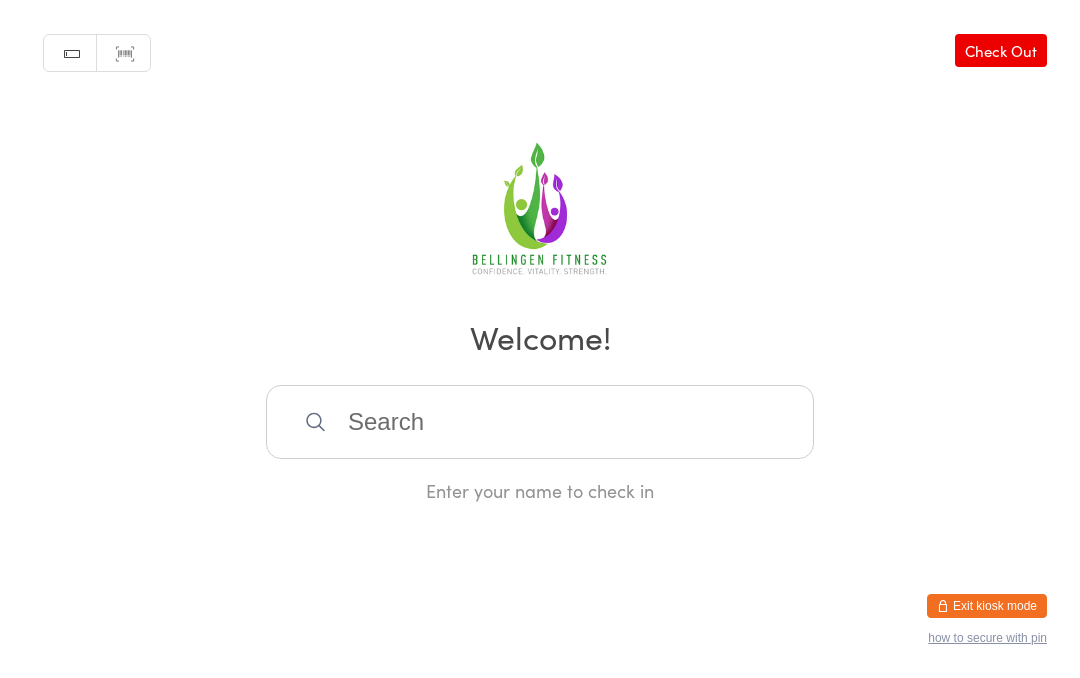 click at bounding box center [540, 422] 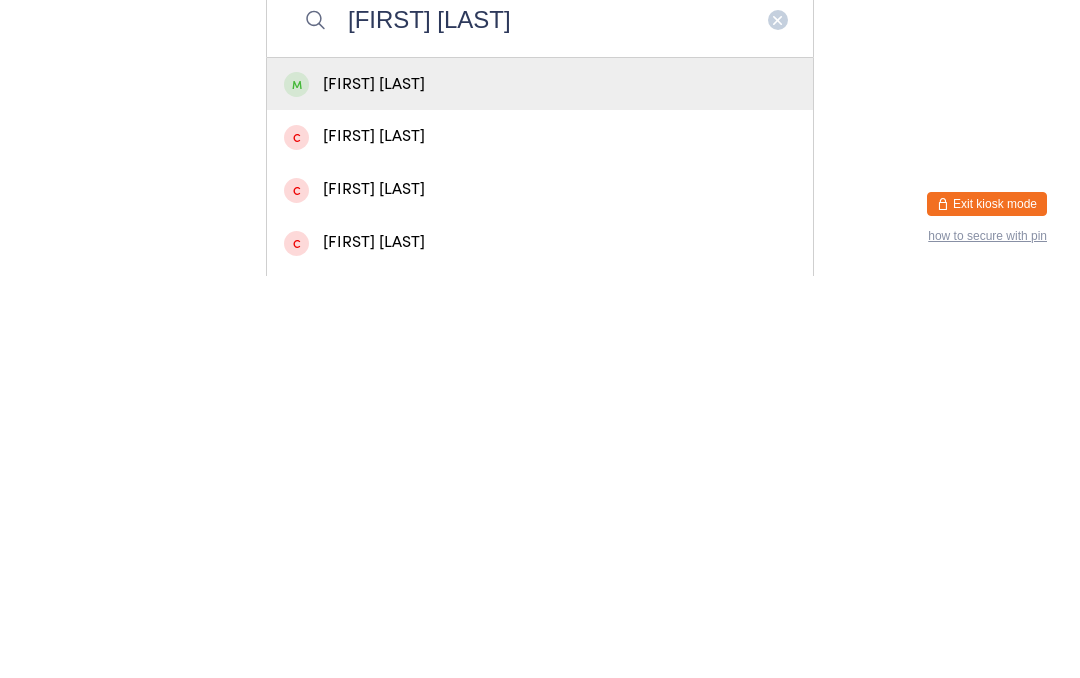 type on "[FIRST] [LAST]" 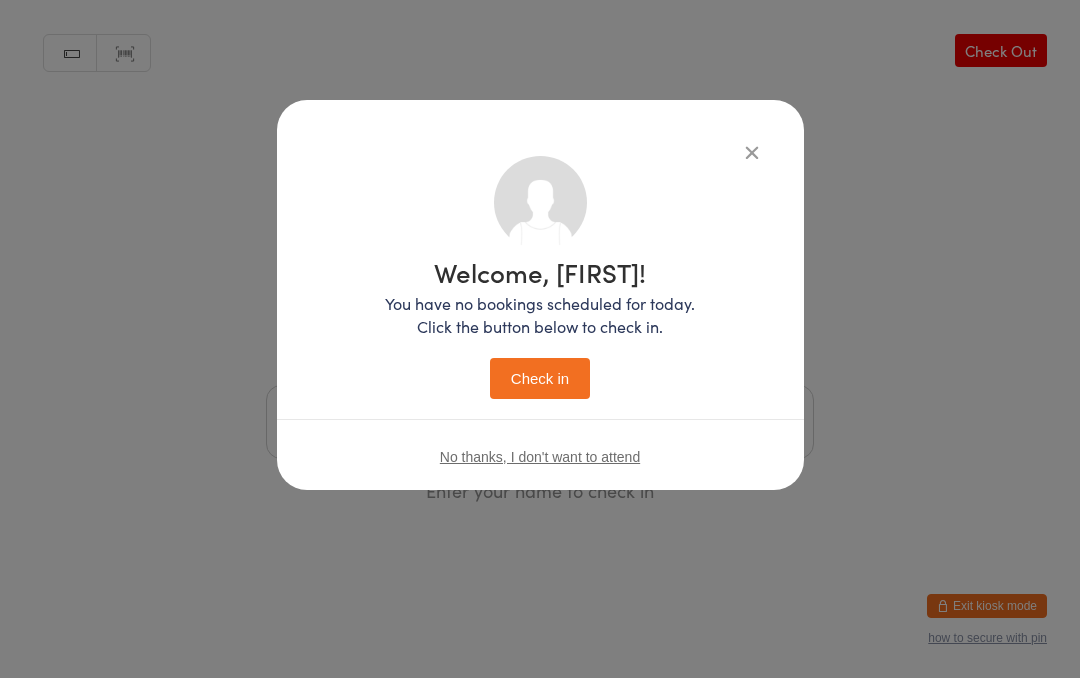 click on "Check in" at bounding box center (540, 378) 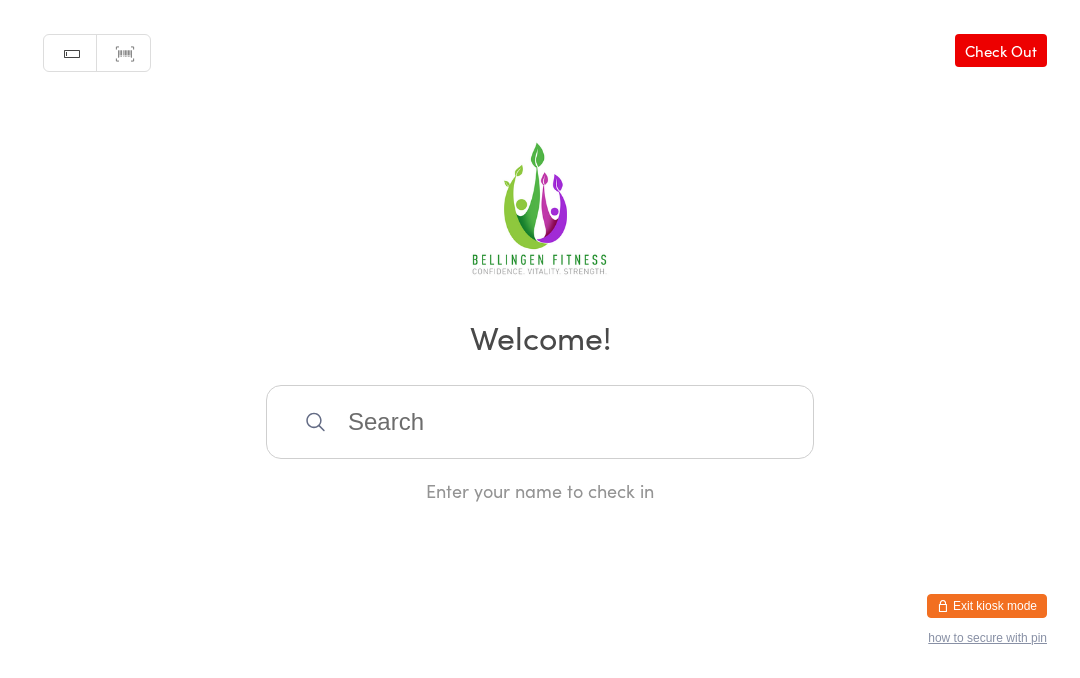 click at bounding box center [540, 422] 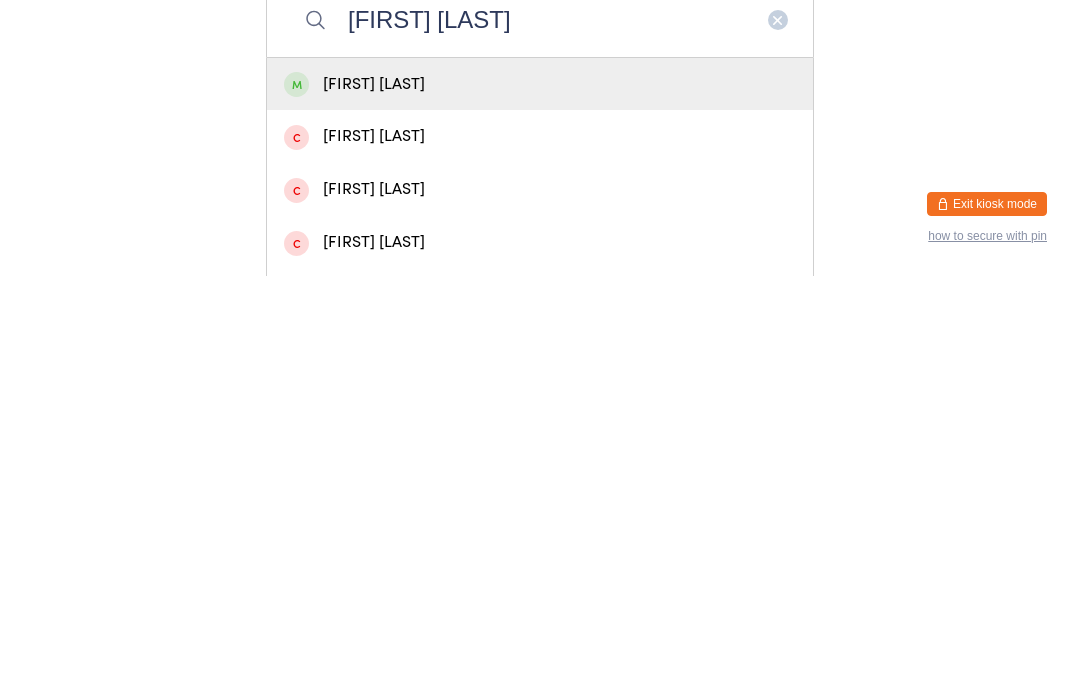 type on "[FIRST] [LAST]" 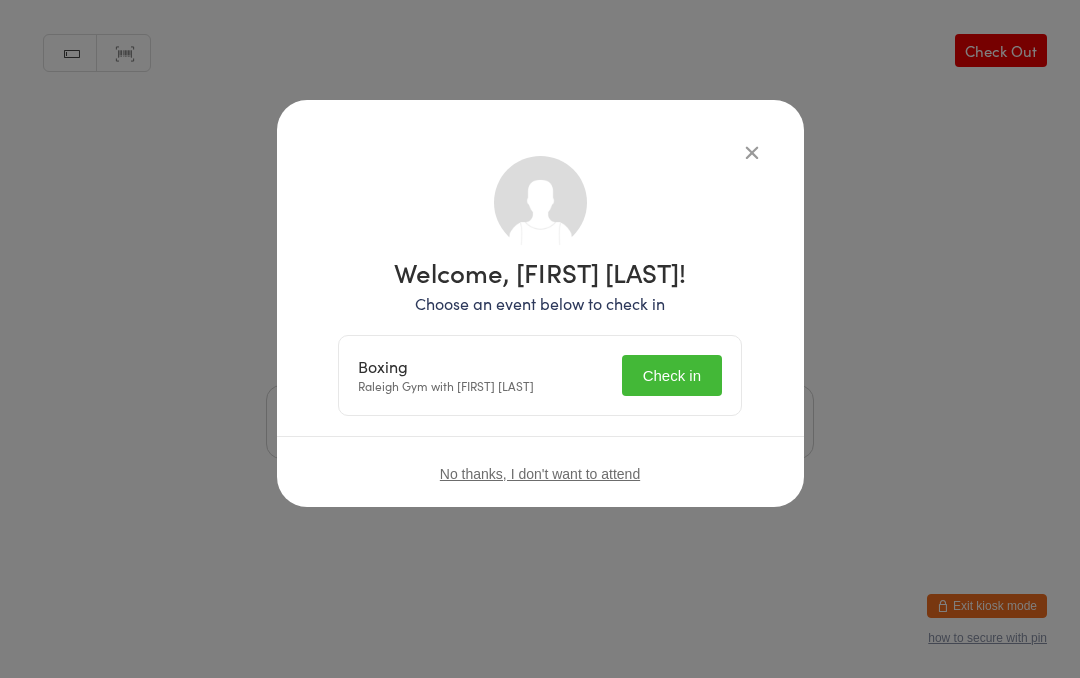 click on "Check in" at bounding box center (672, 375) 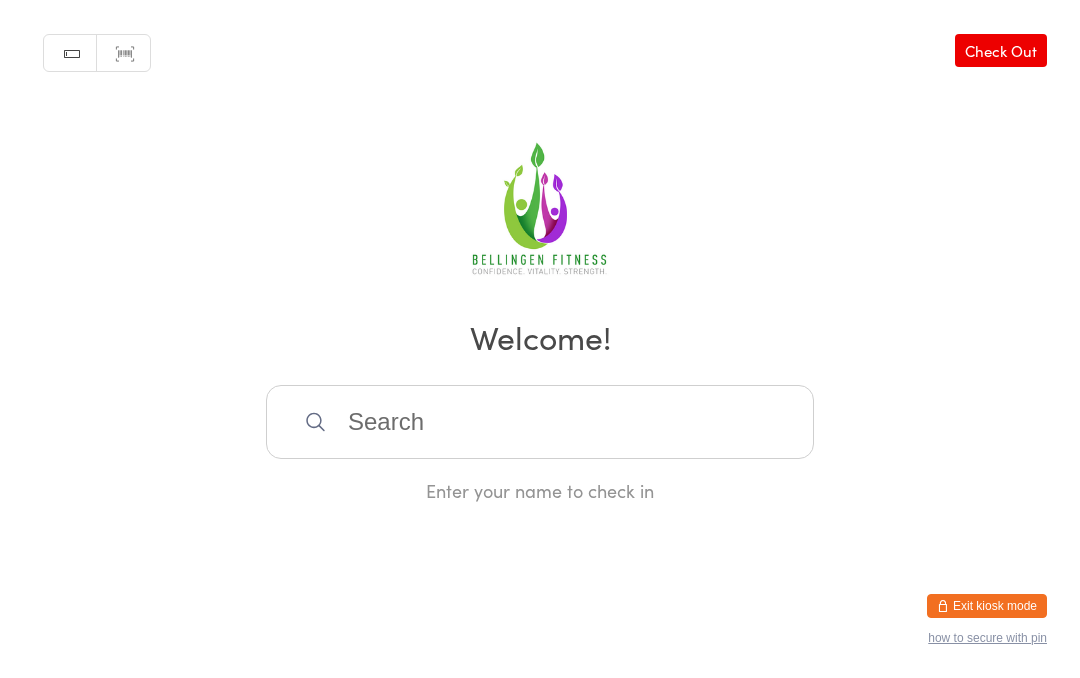 click at bounding box center (540, 422) 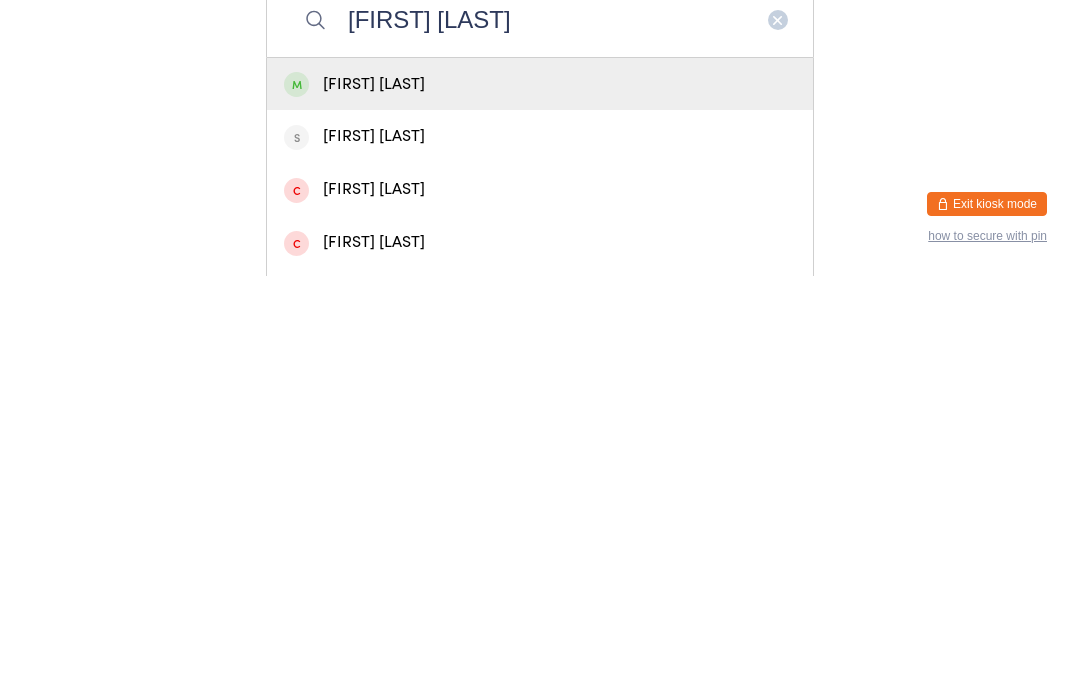 type on "[FIRST] [LAST]" 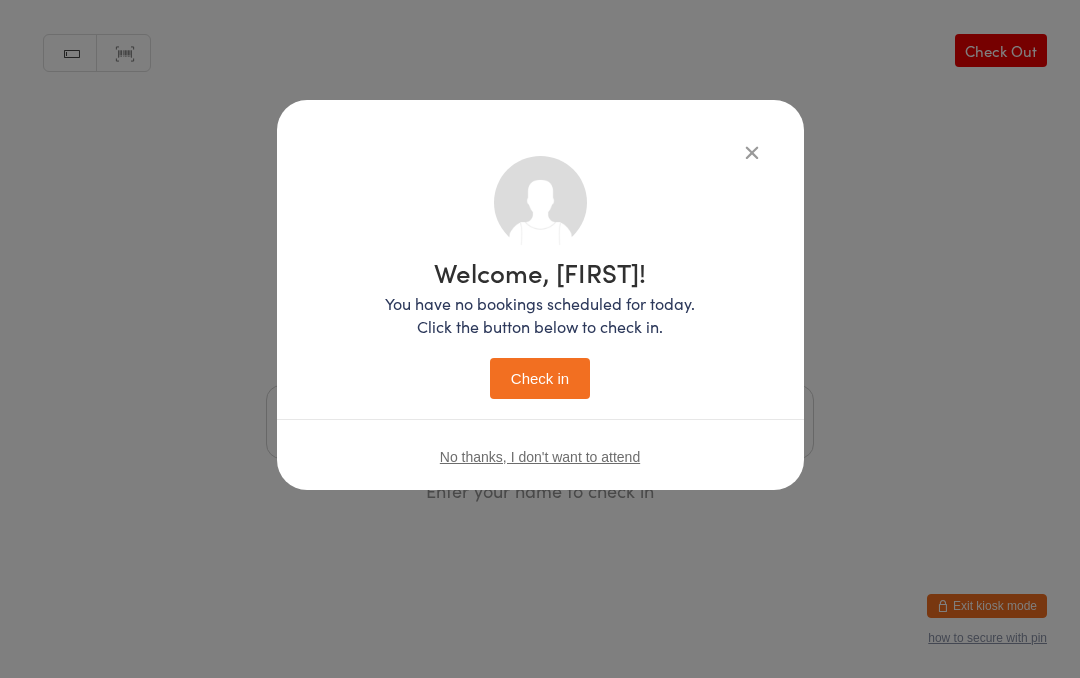 click on "Check in" at bounding box center [540, 378] 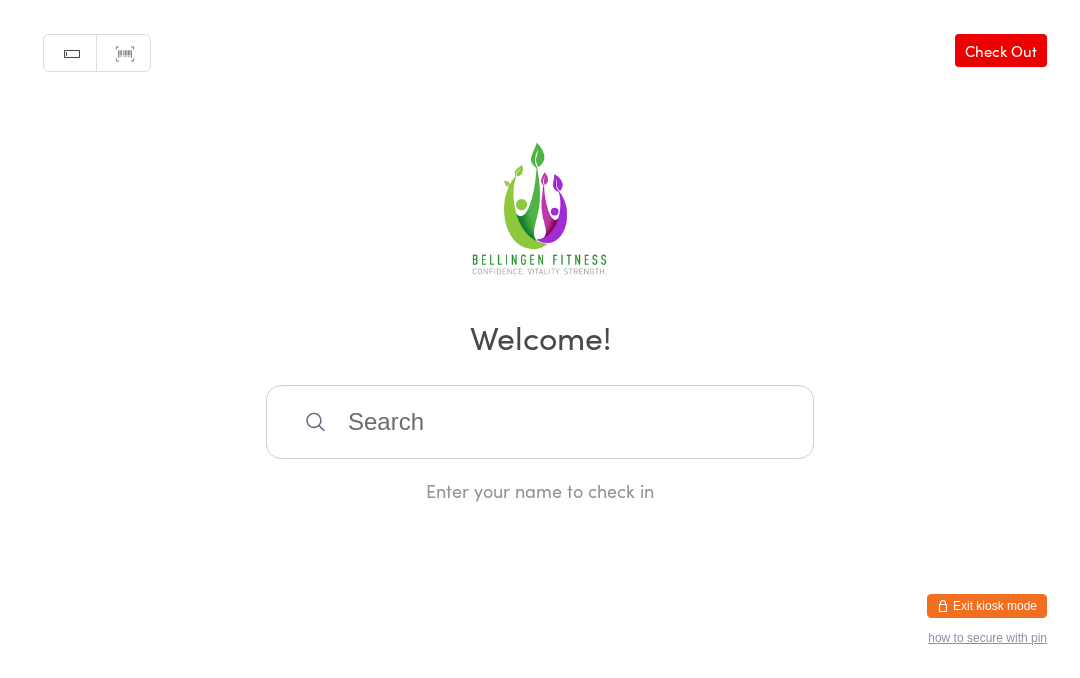 click at bounding box center (540, 422) 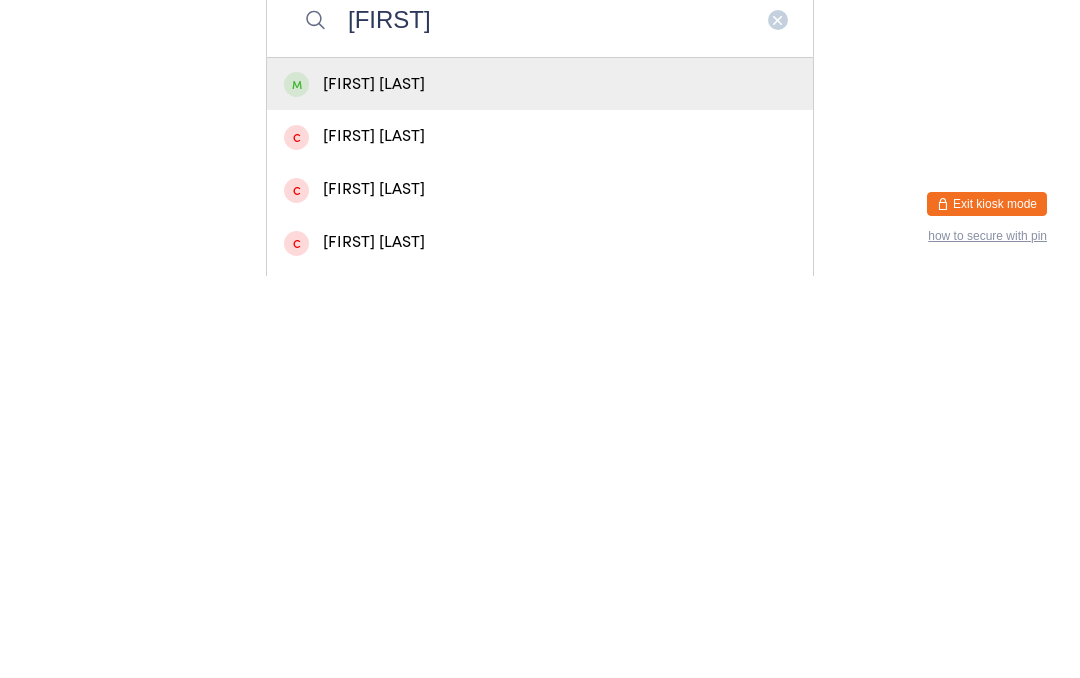 type on "[FIRST]" 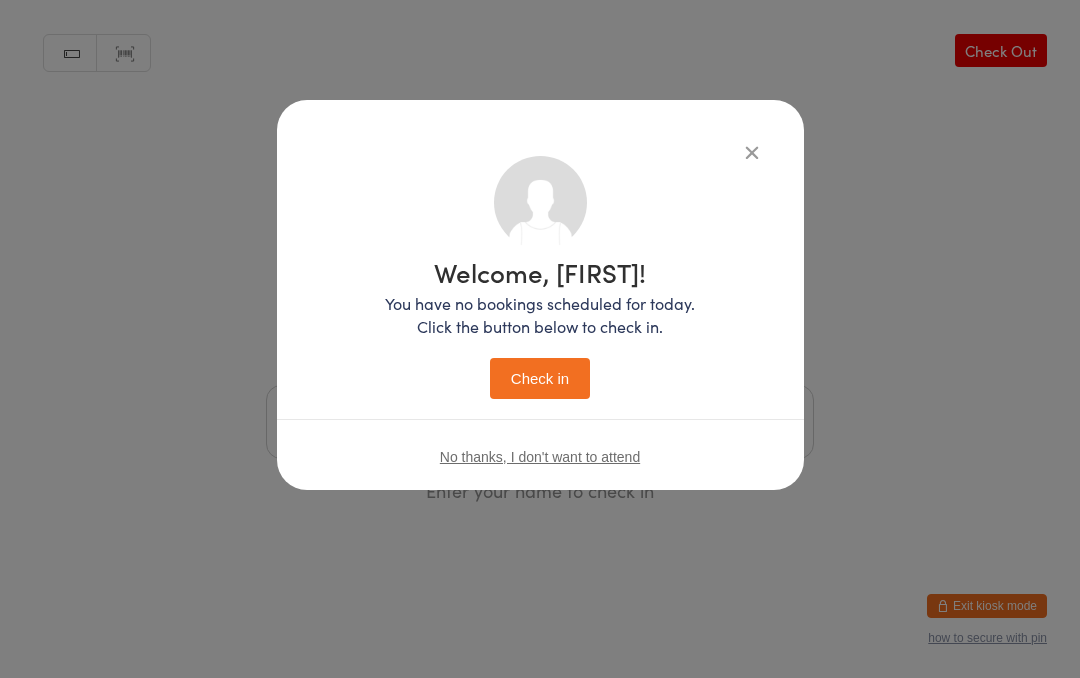 click on "Check in" at bounding box center [540, 378] 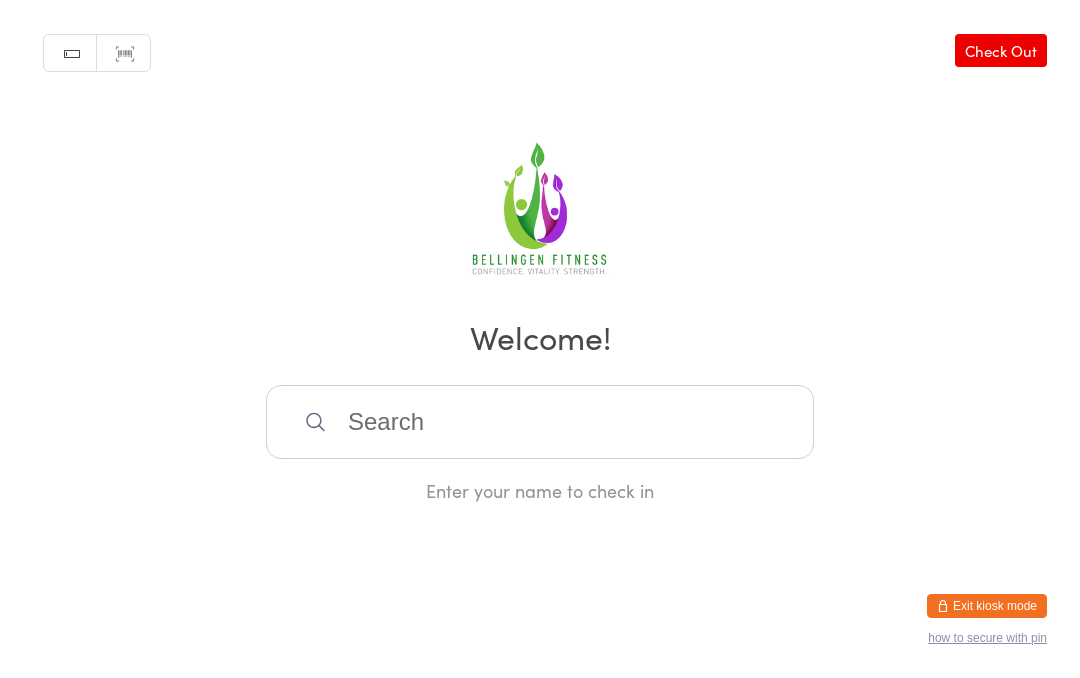 click at bounding box center (540, 422) 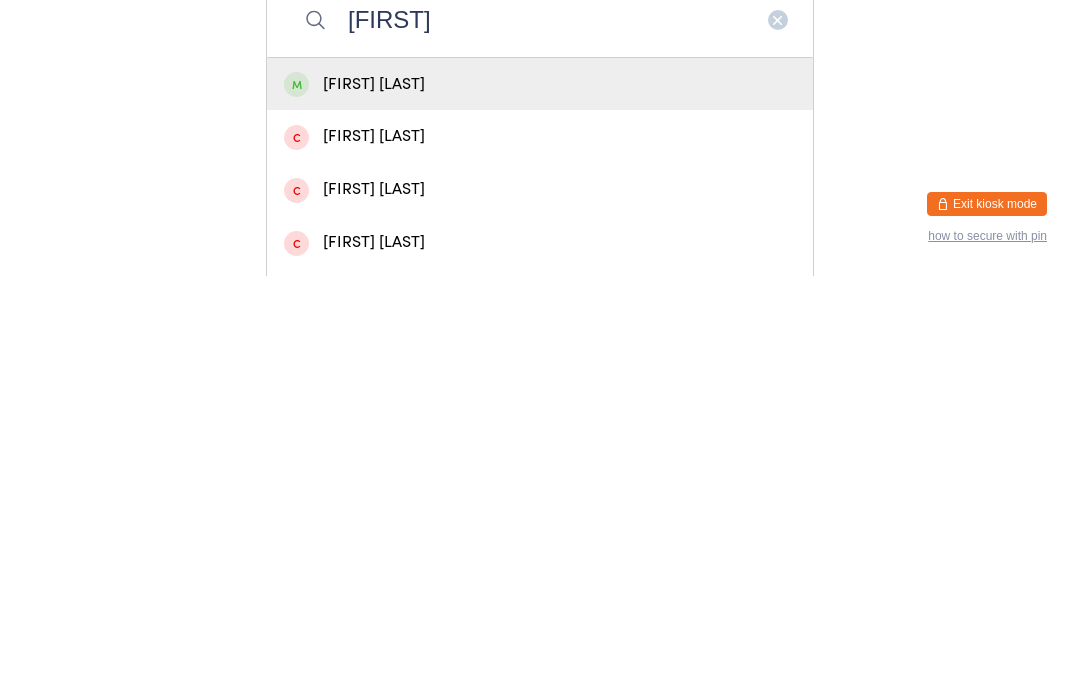 type on "[FIRST]" 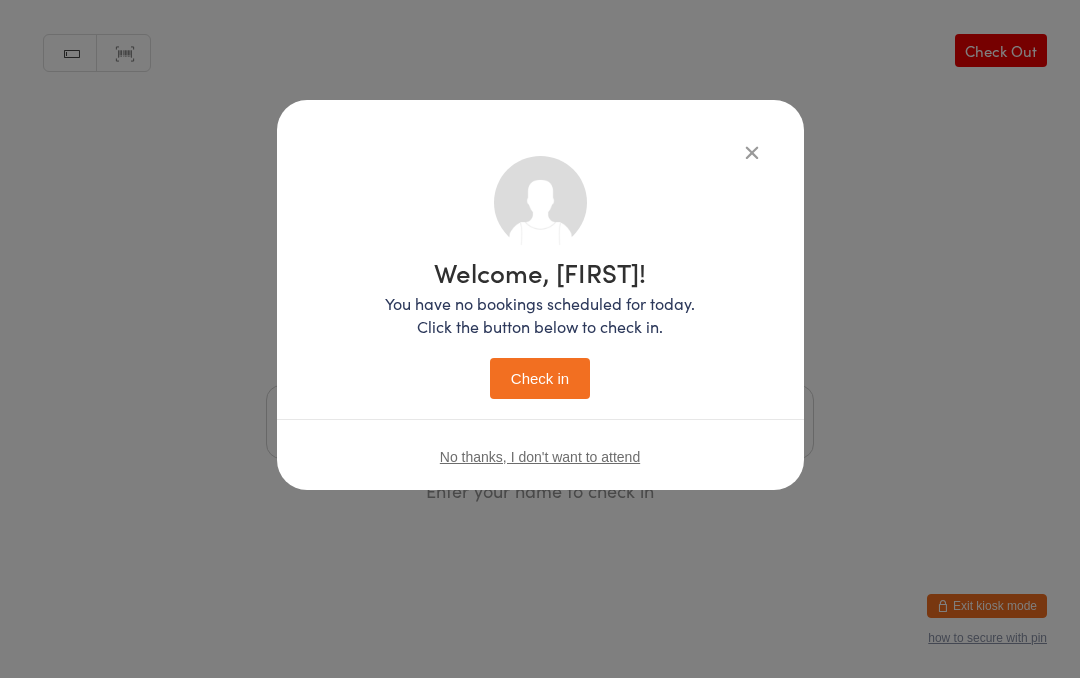 click on "Check in" at bounding box center [540, 378] 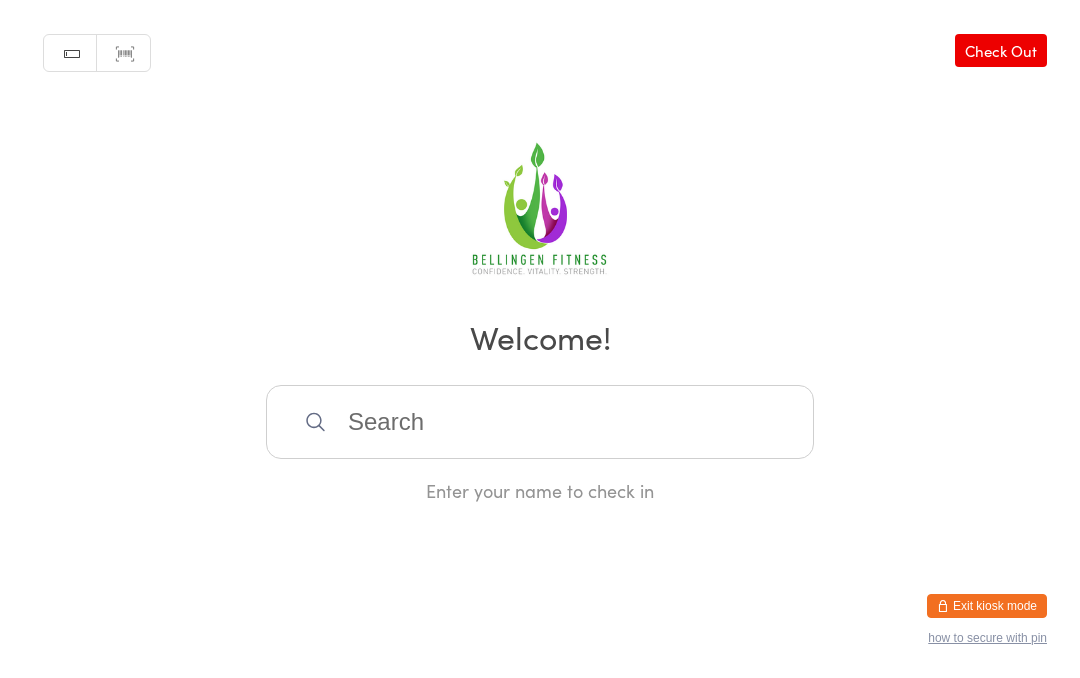 click at bounding box center (540, 422) 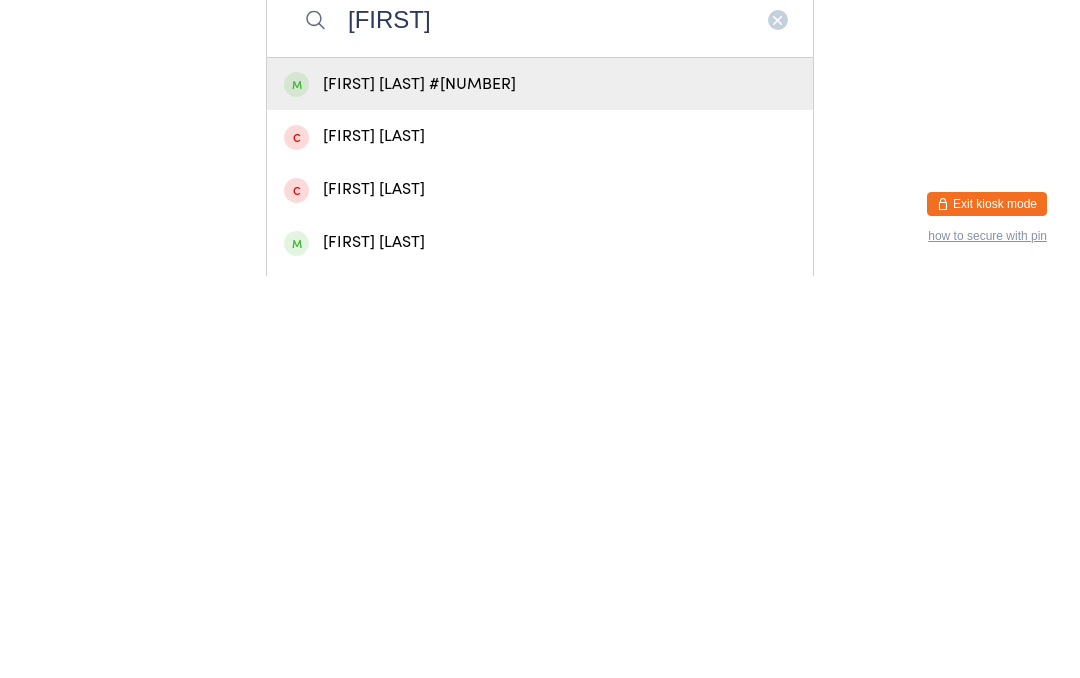 type on "[FIRST]" 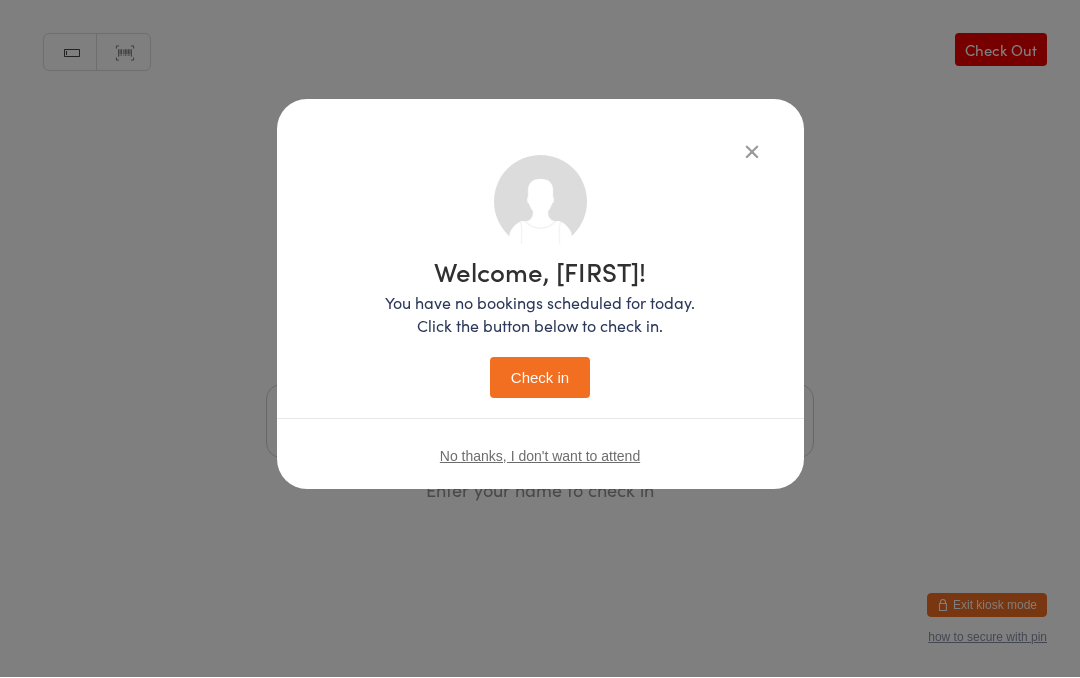 click on "Check in" at bounding box center (540, 378) 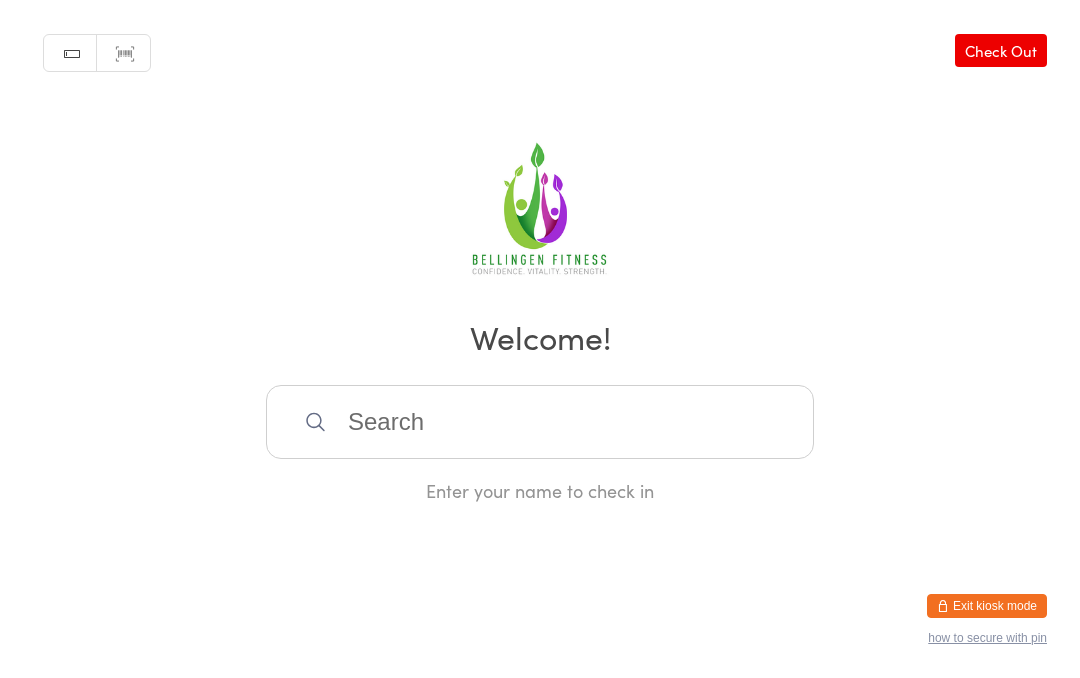 click at bounding box center [540, 422] 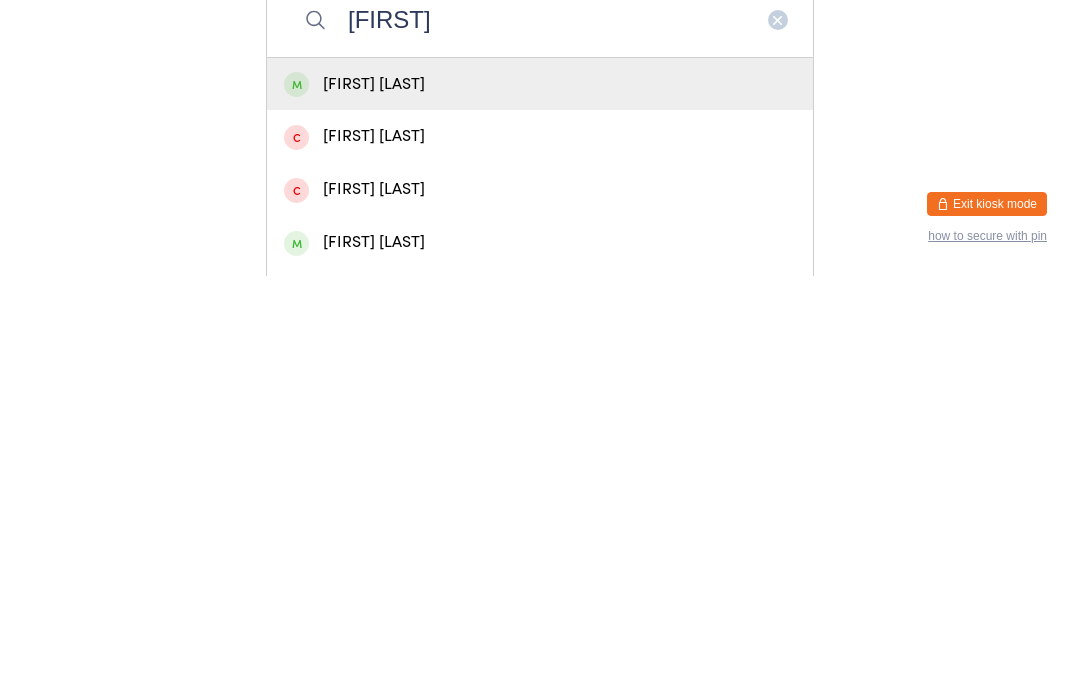 type on "[FIRST]" 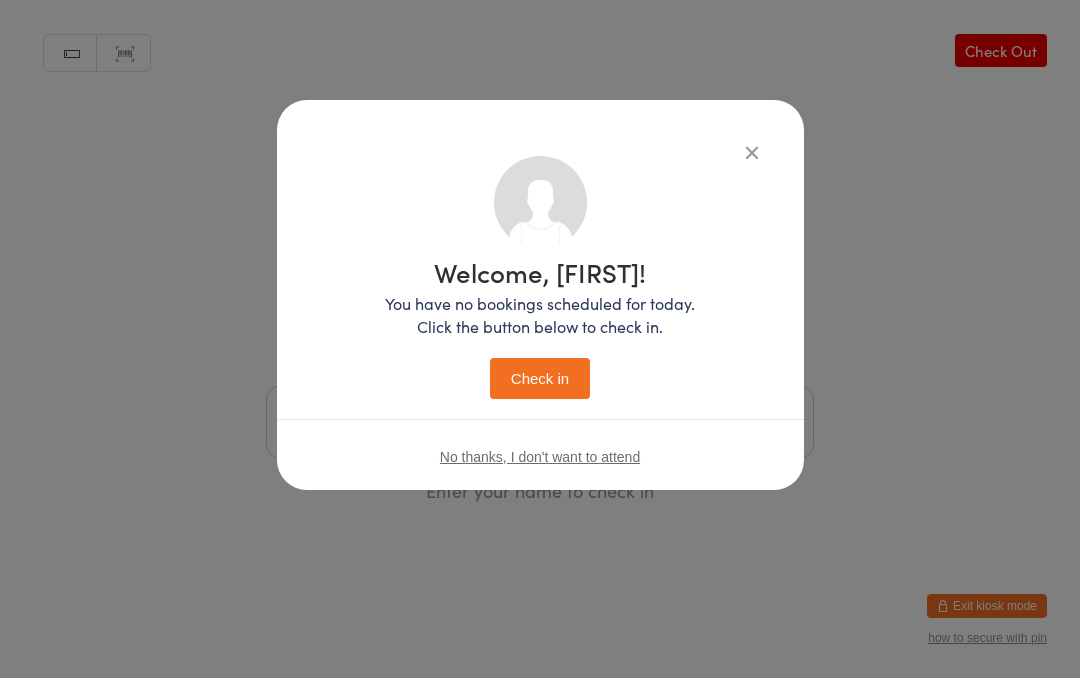 click on "Check in" at bounding box center (540, 378) 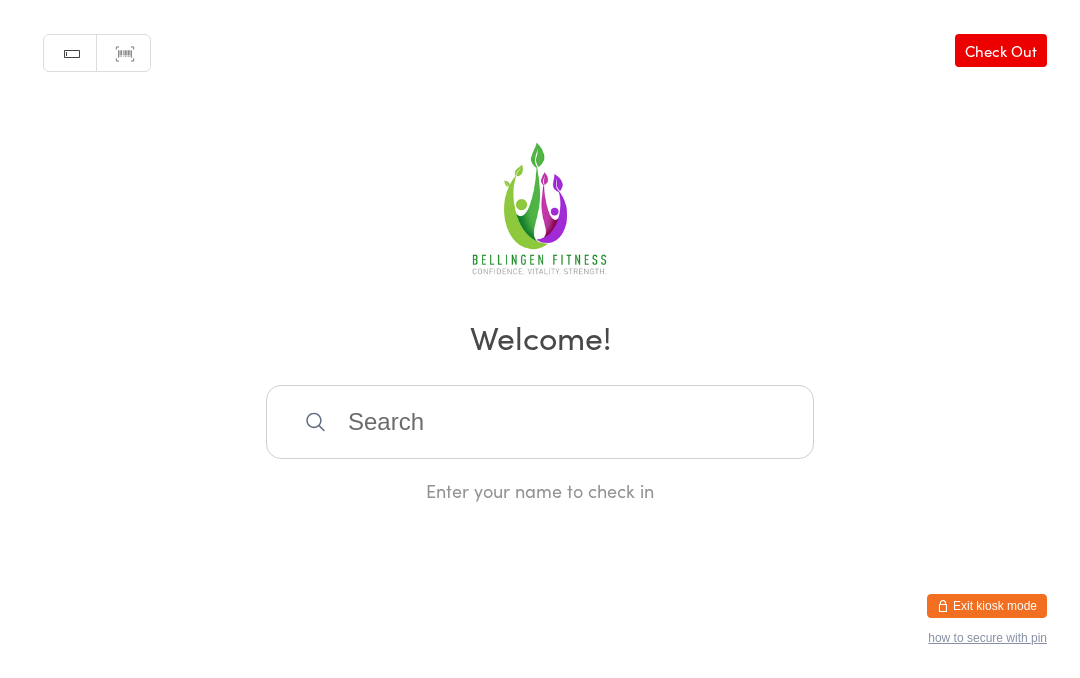 click at bounding box center [540, 422] 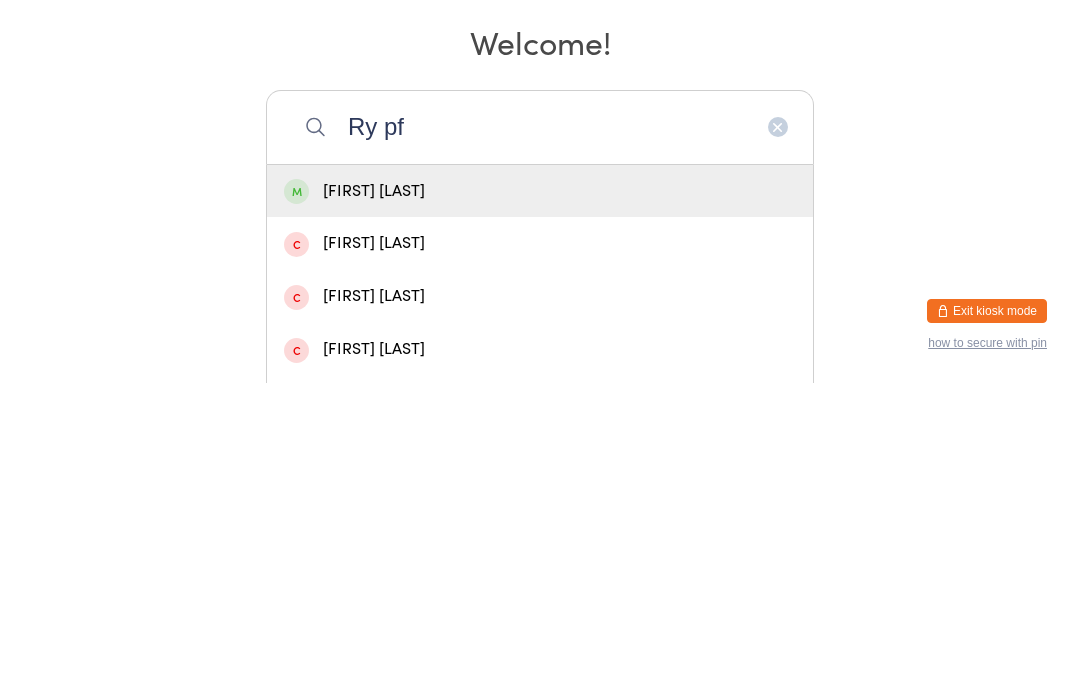 type on "Ry pf" 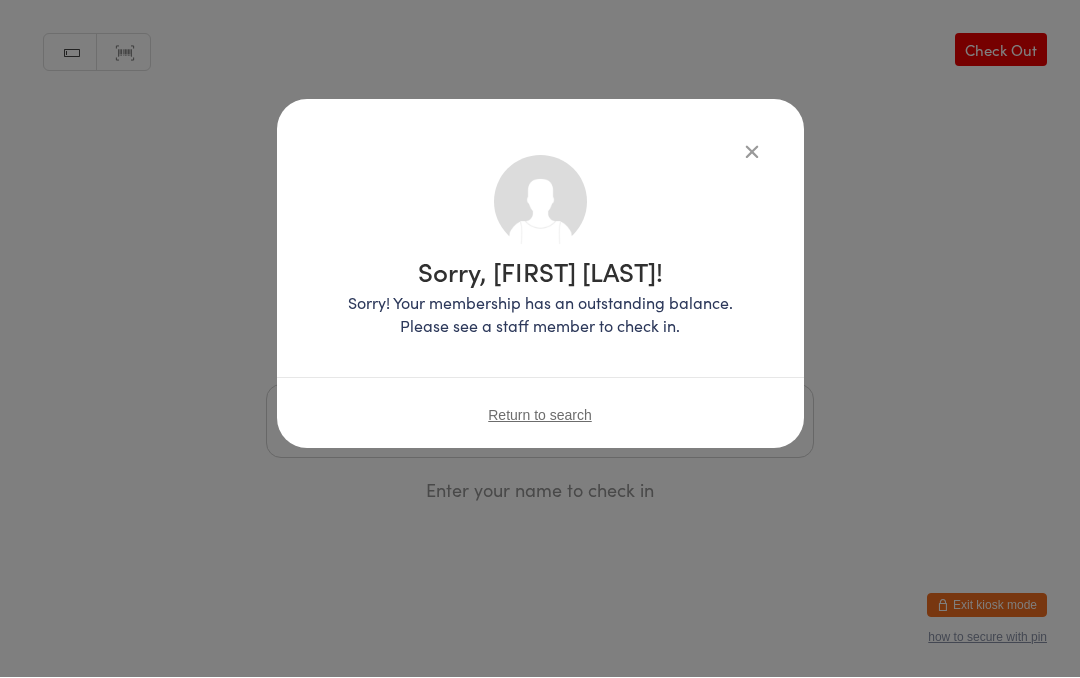 click at bounding box center (752, 152) 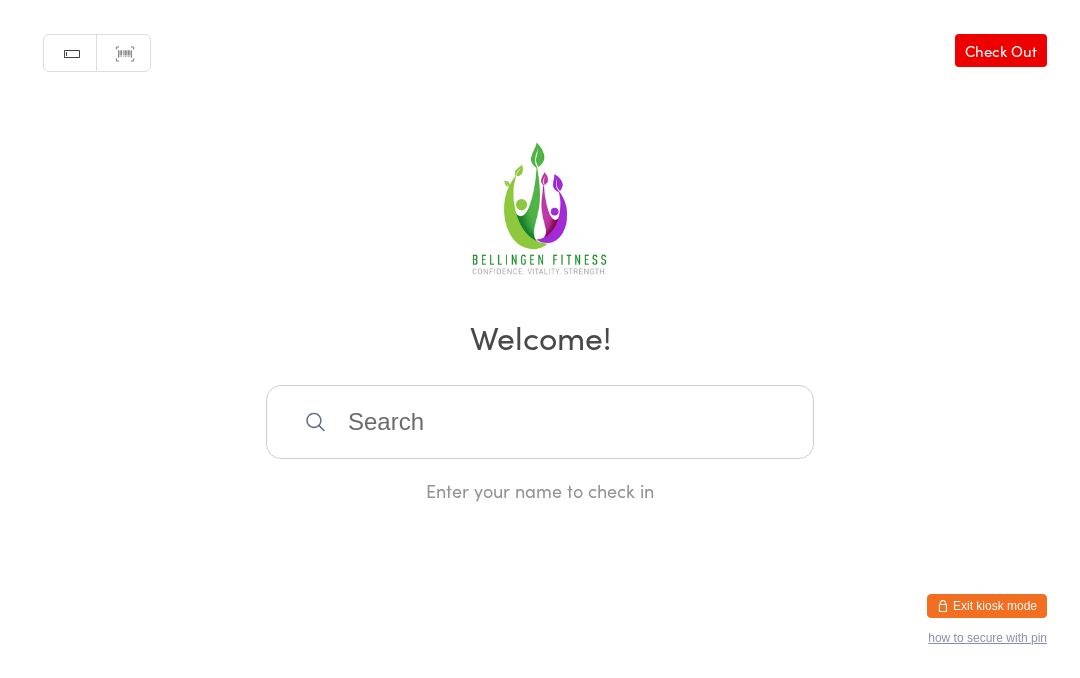 click at bounding box center (540, 422) 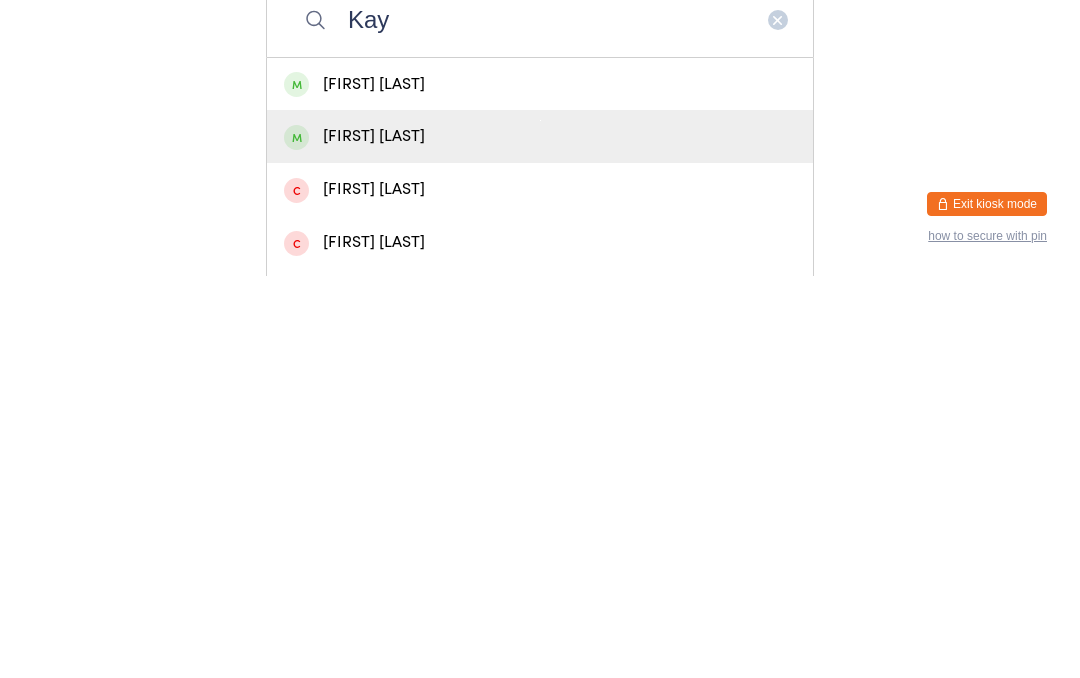 type on "Kay" 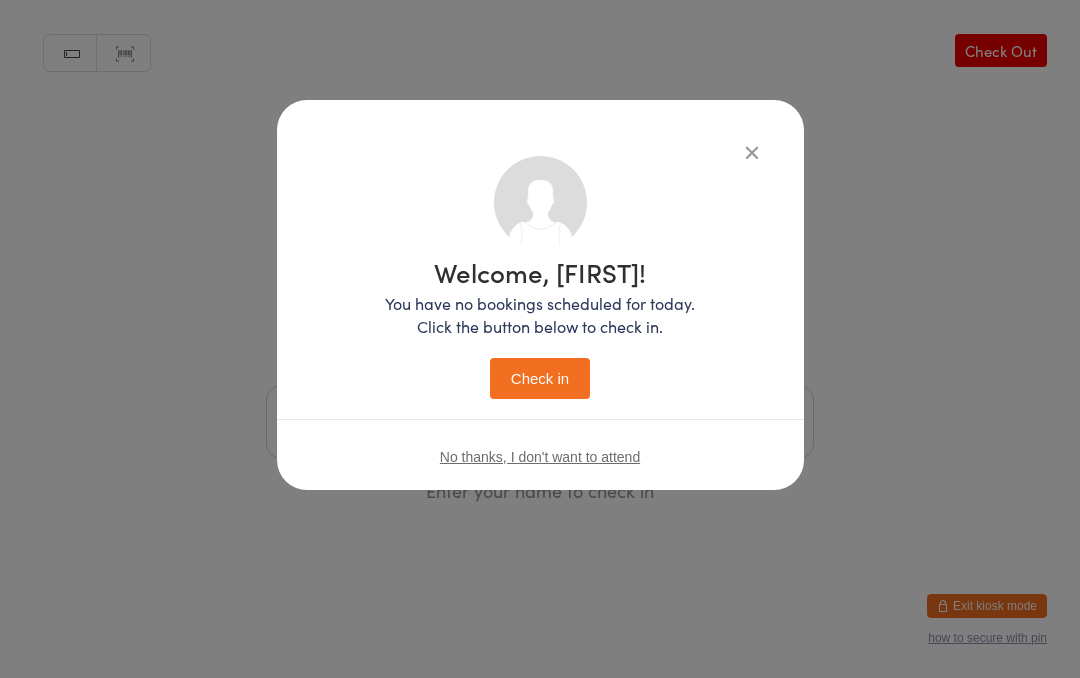 click on "Check in" at bounding box center [540, 378] 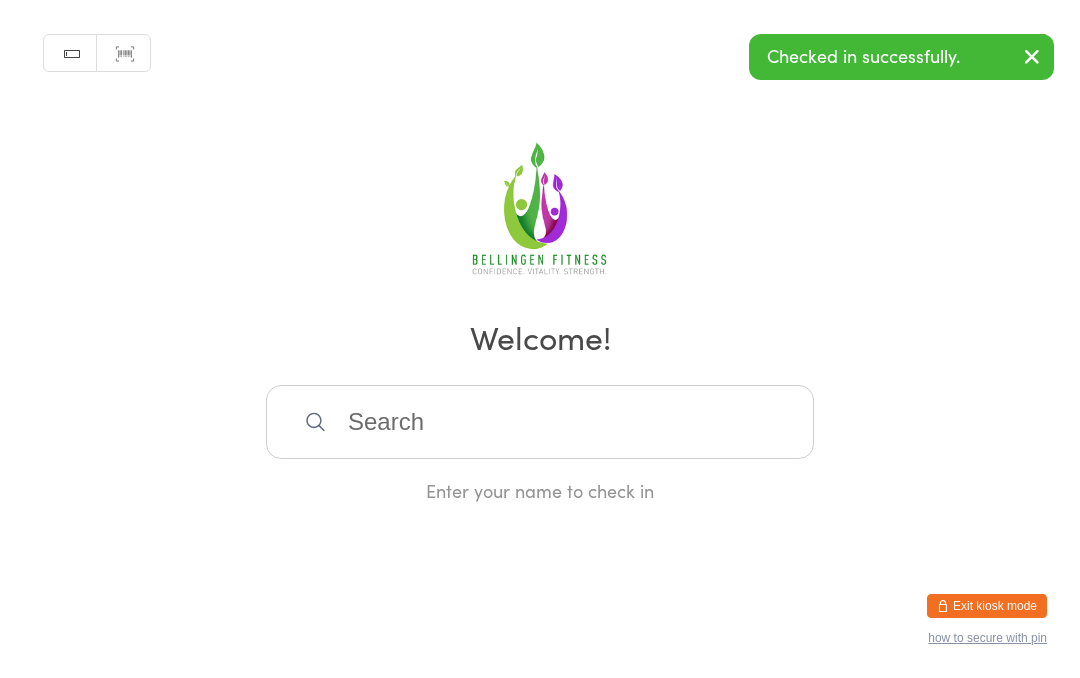 click at bounding box center [540, 422] 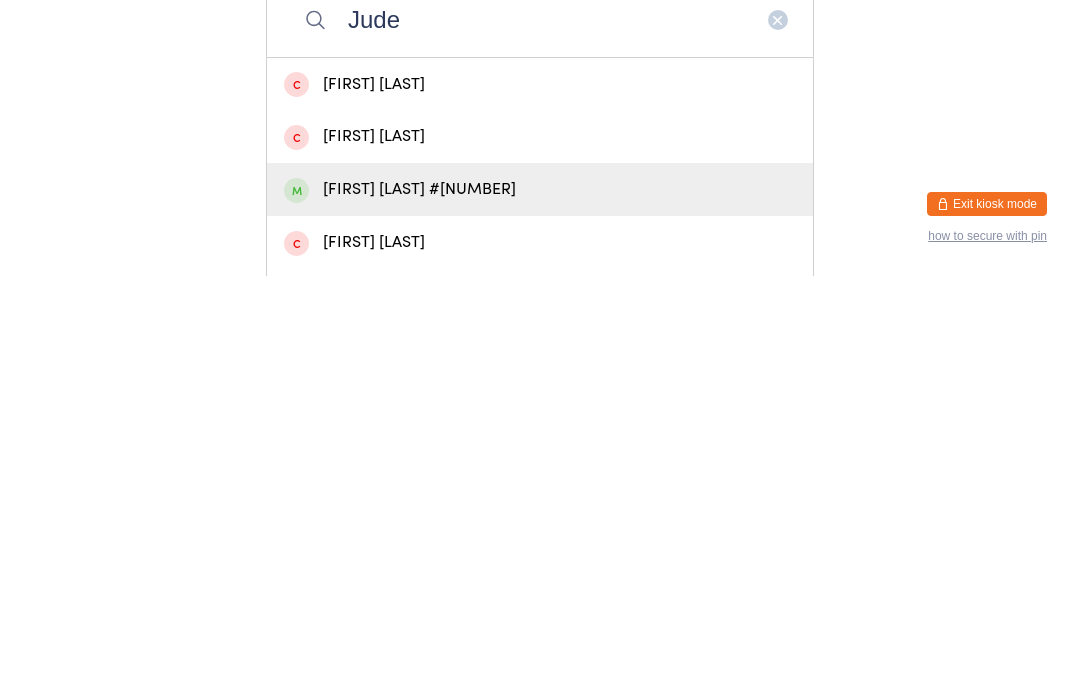 type on "Jude" 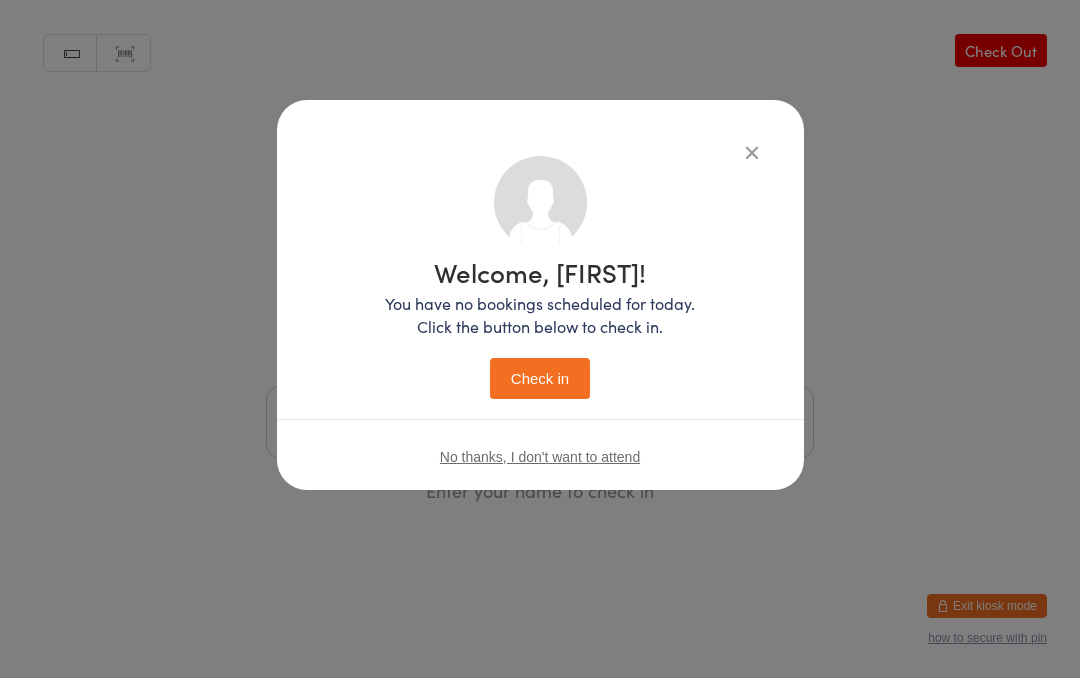click on "Check in" at bounding box center [540, 378] 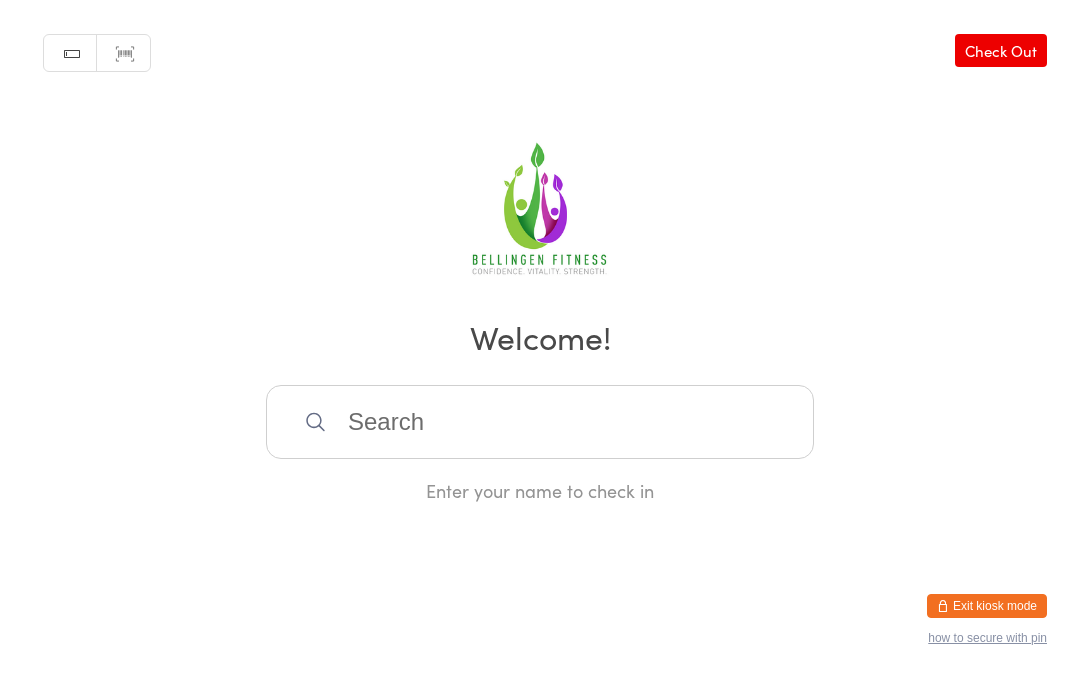 click on "Manual search Scanner input Check Out Welcome! Enter your name to check in" at bounding box center (540, 251) 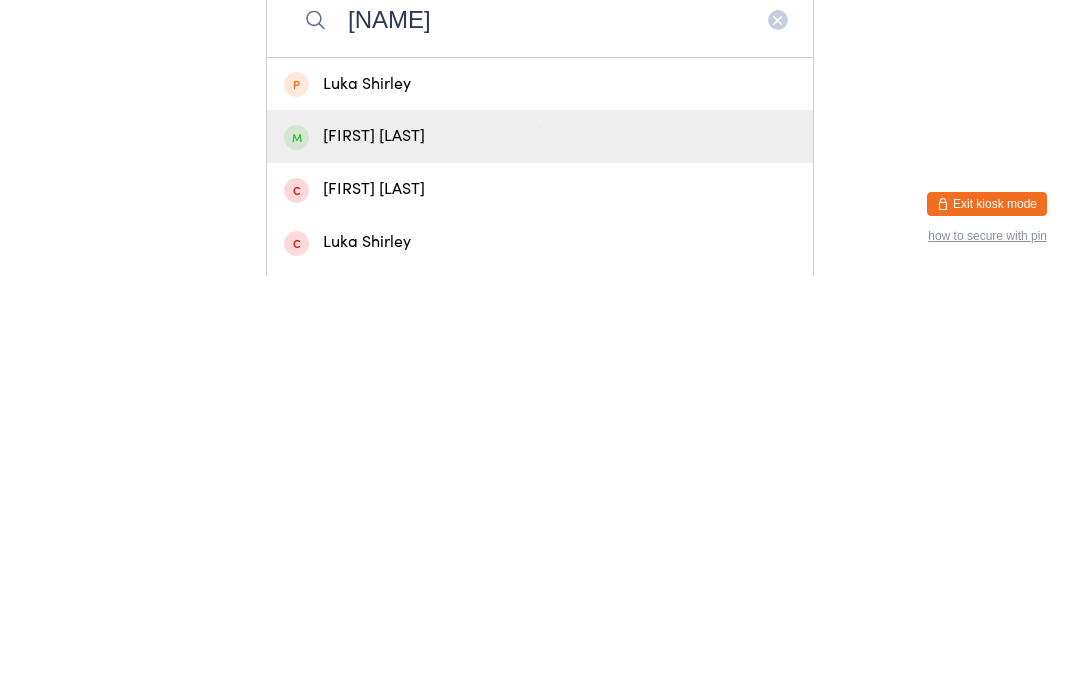 type on "[NAME]" 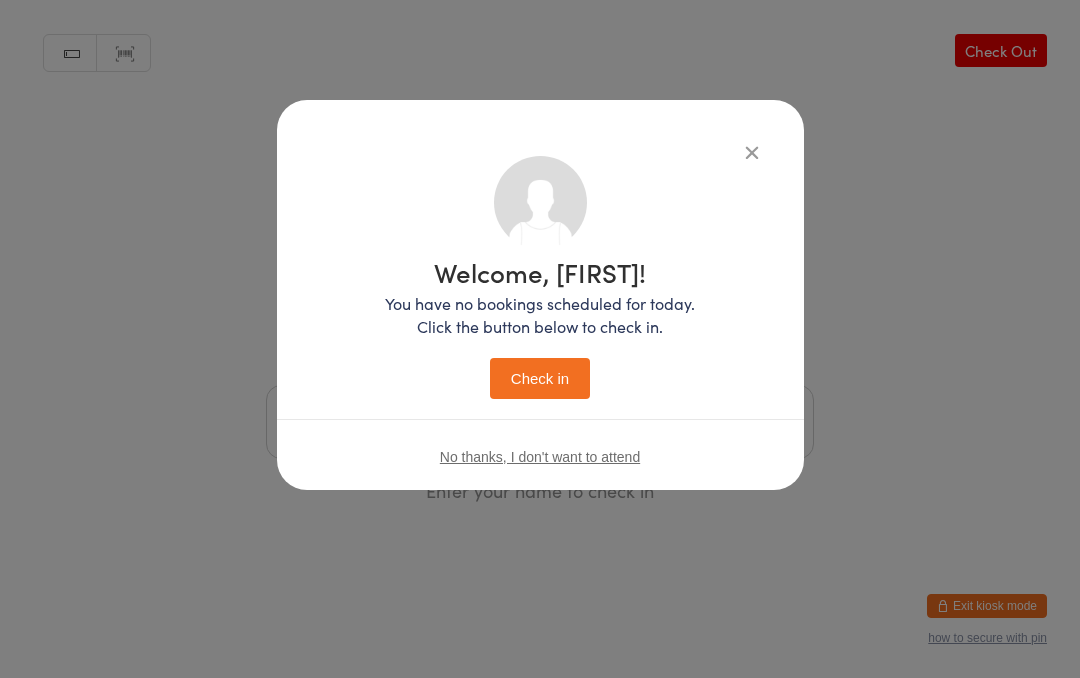 click on "Check in" at bounding box center [540, 378] 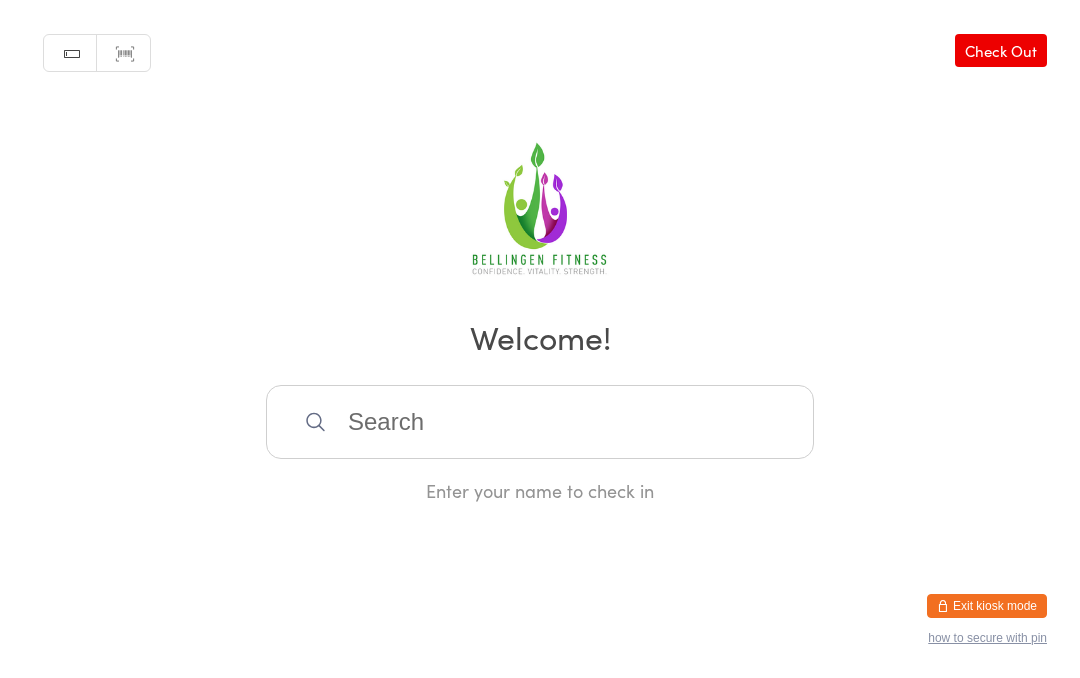 click at bounding box center [540, 422] 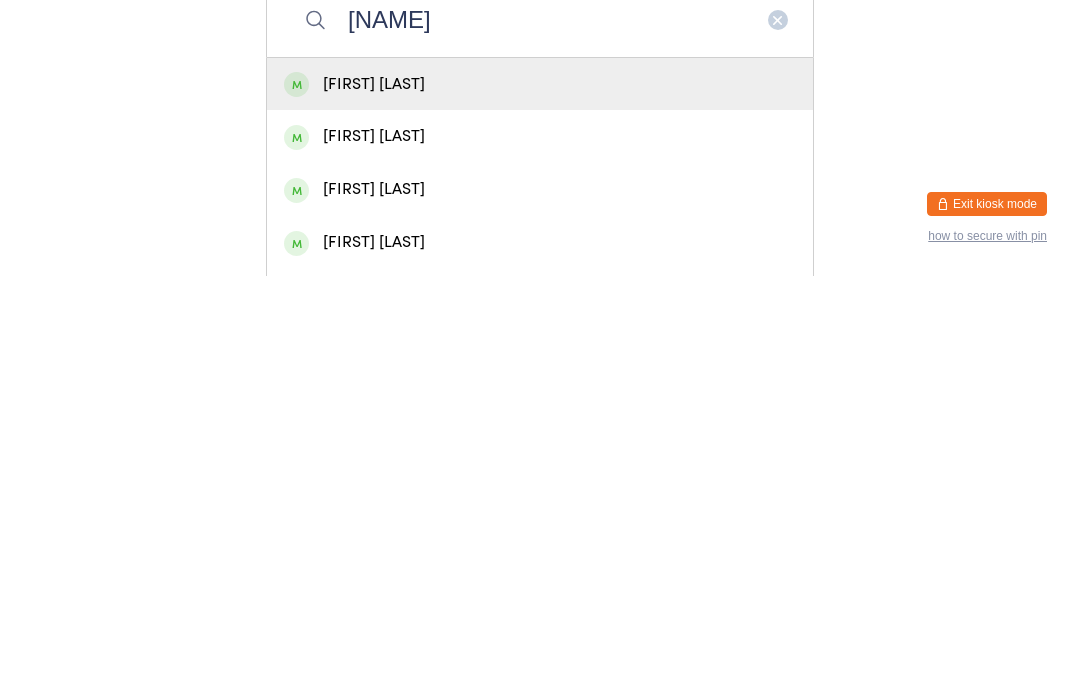 type on "[NAME]" 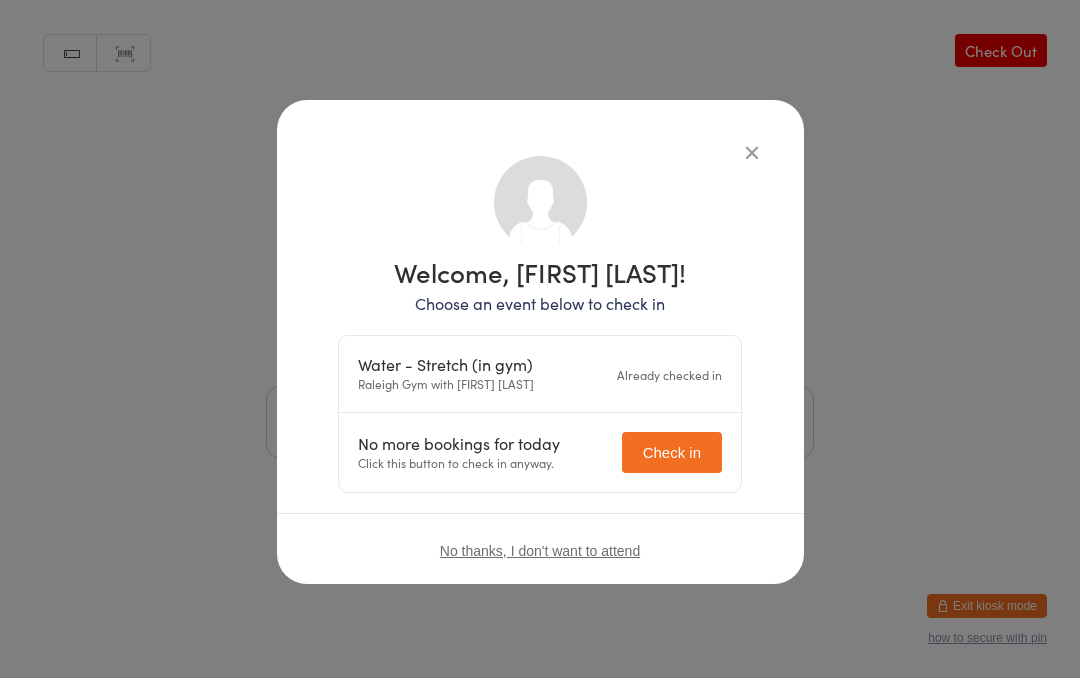 click on "Check in" at bounding box center [672, 452] 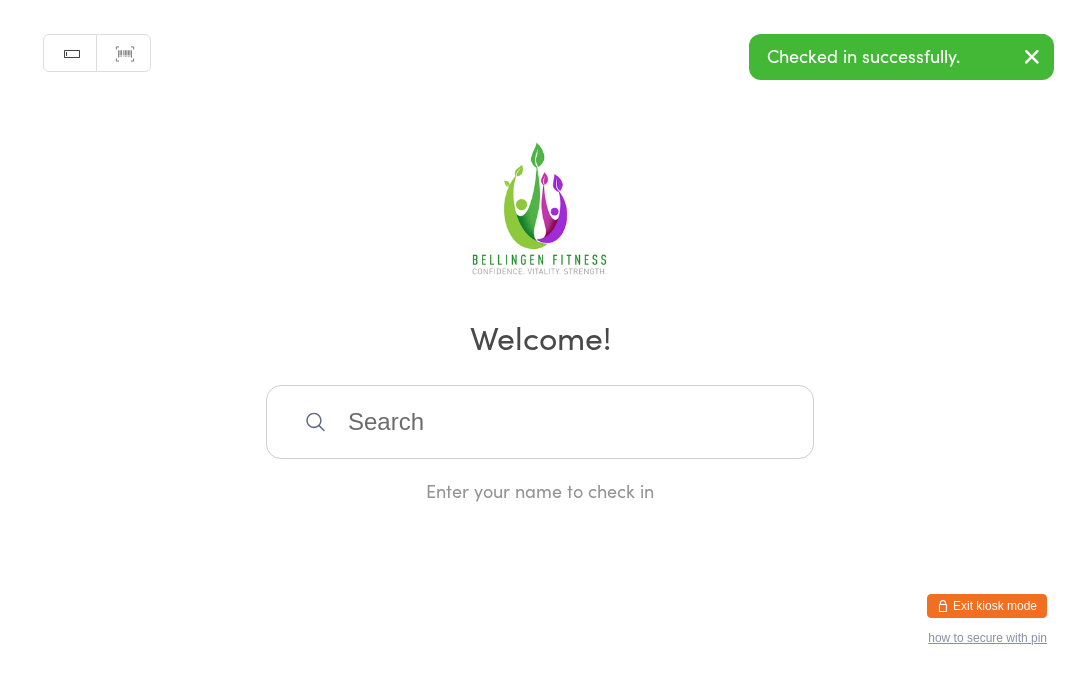 click at bounding box center [540, 422] 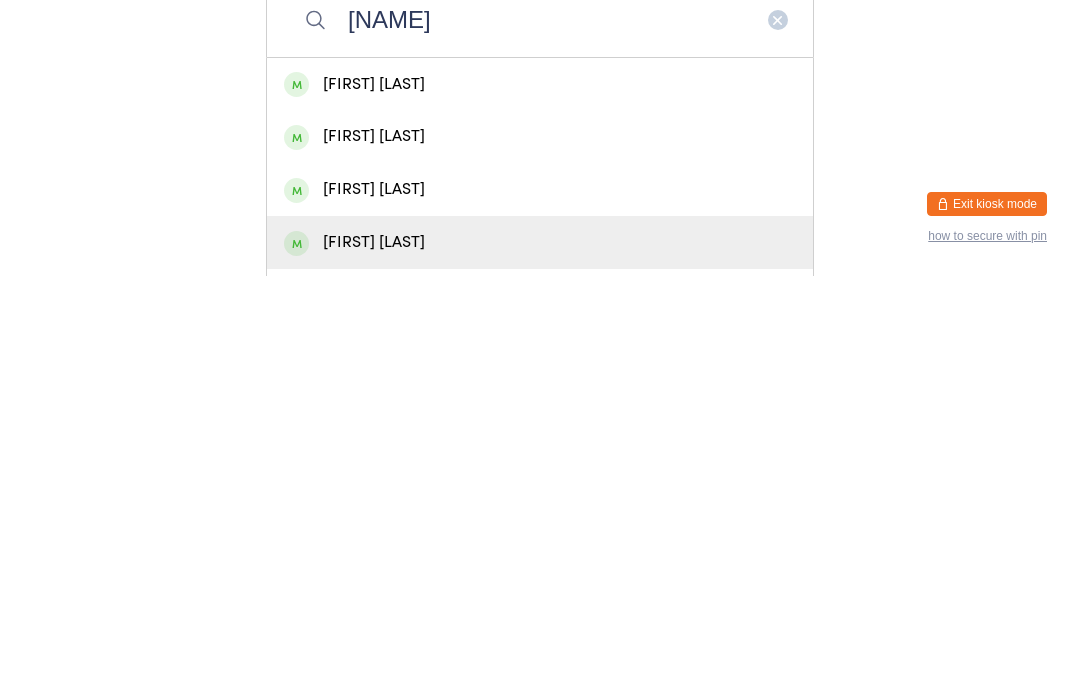 type on "[NAME]" 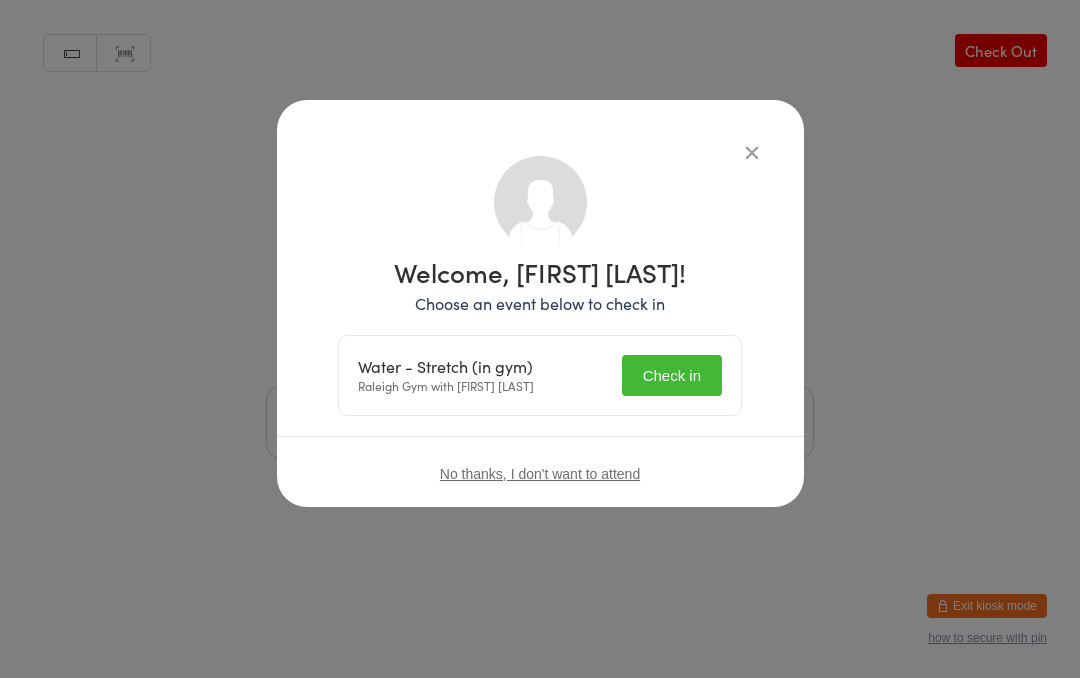click on "Check in" at bounding box center [672, 375] 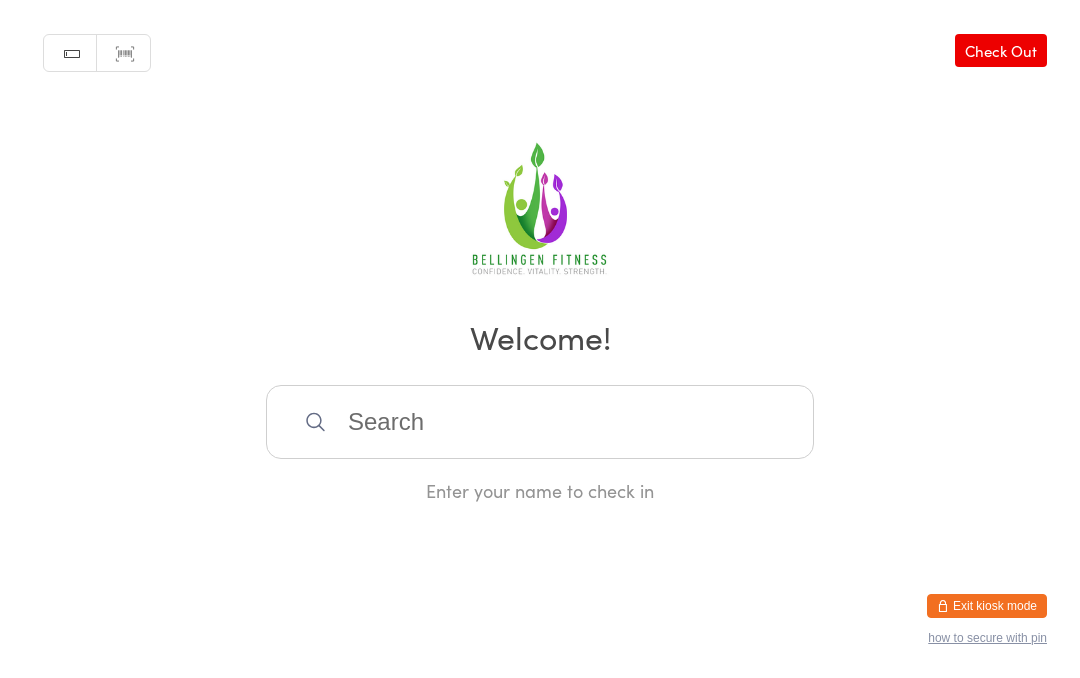 click at bounding box center (540, 422) 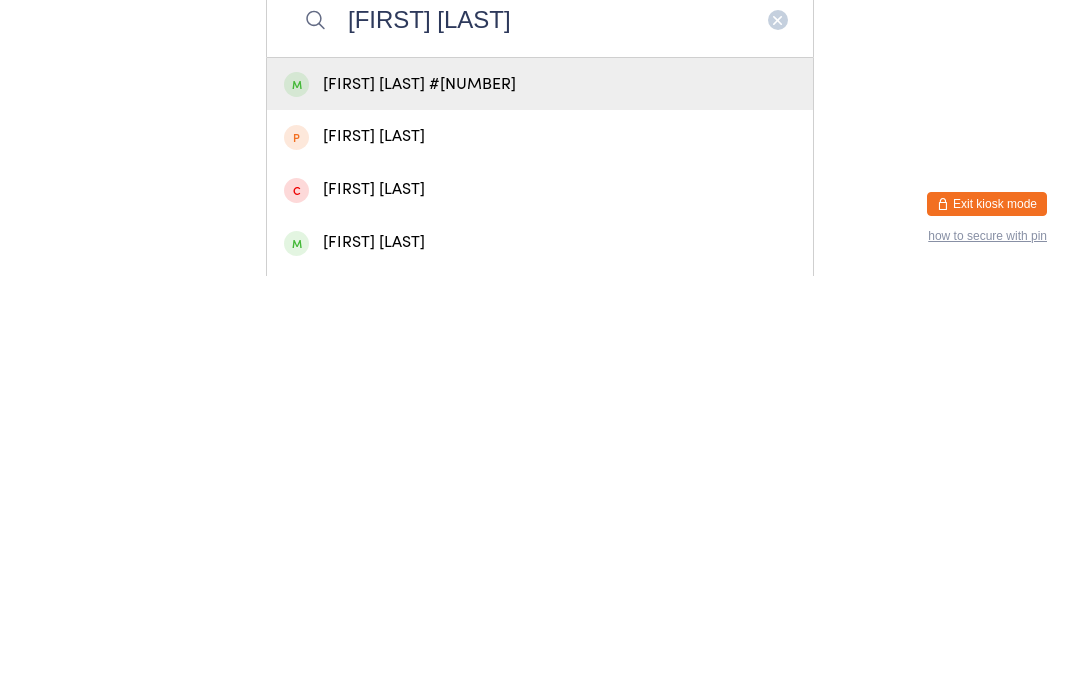 type on "[FIRST] [LAST]" 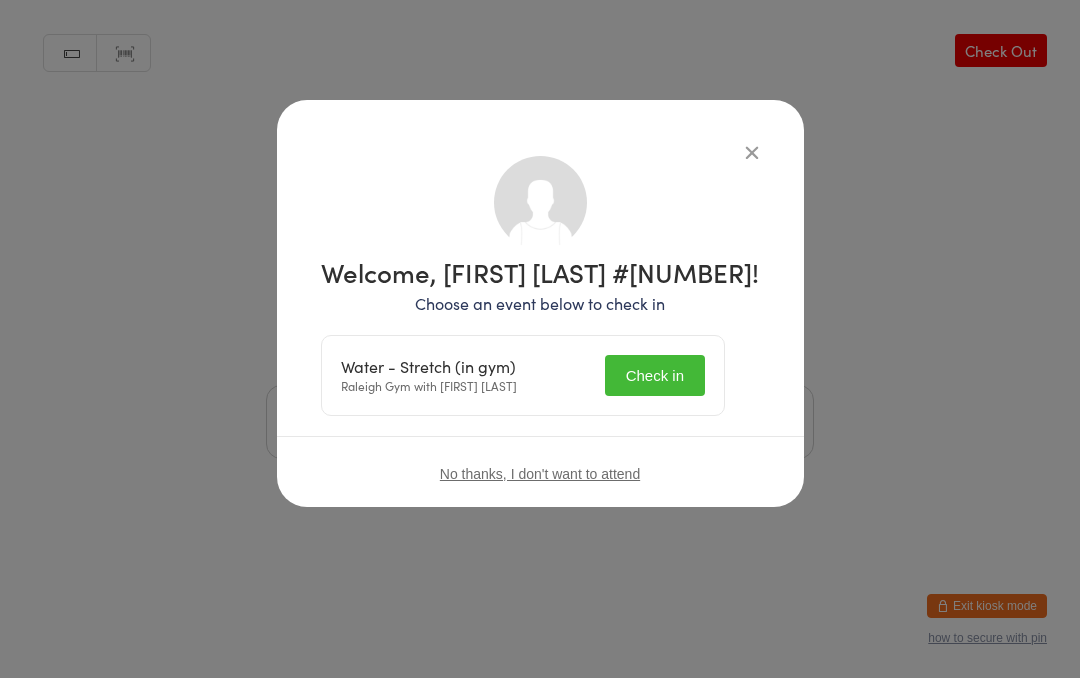 click on "Check in" at bounding box center (655, 375) 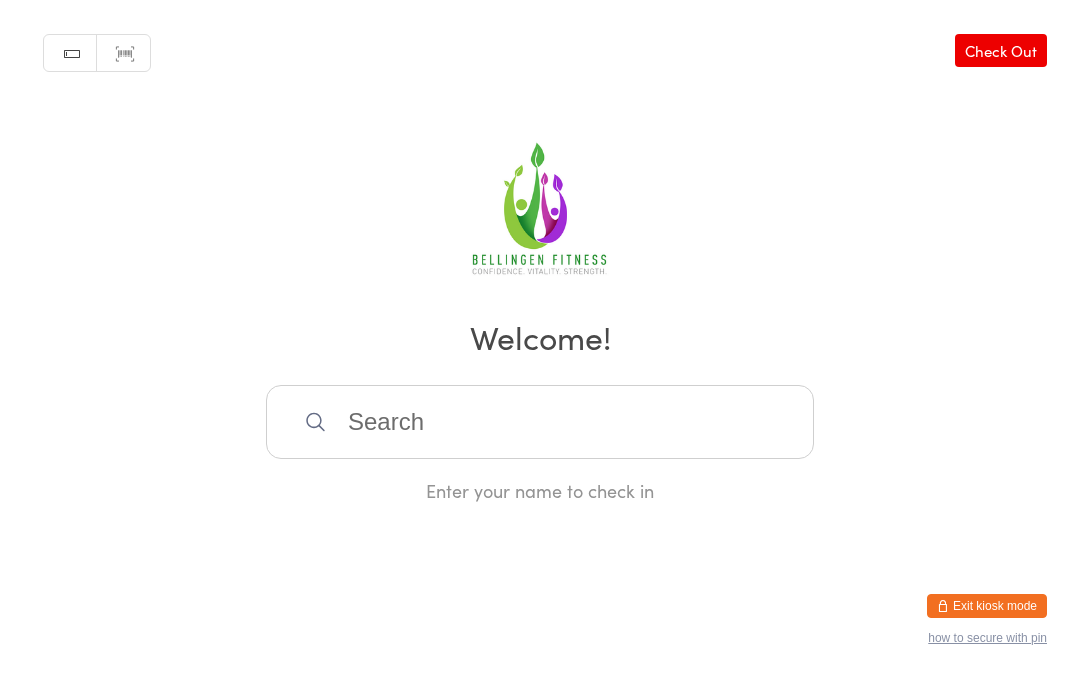 click at bounding box center (540, 422) 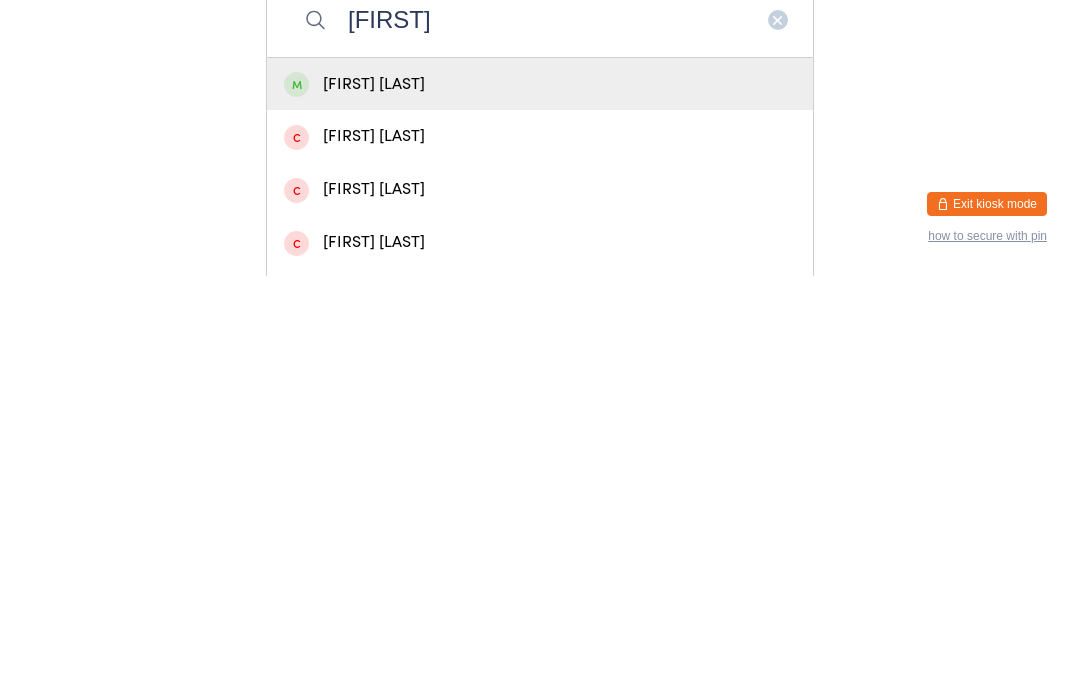 type on "[FIRST]" 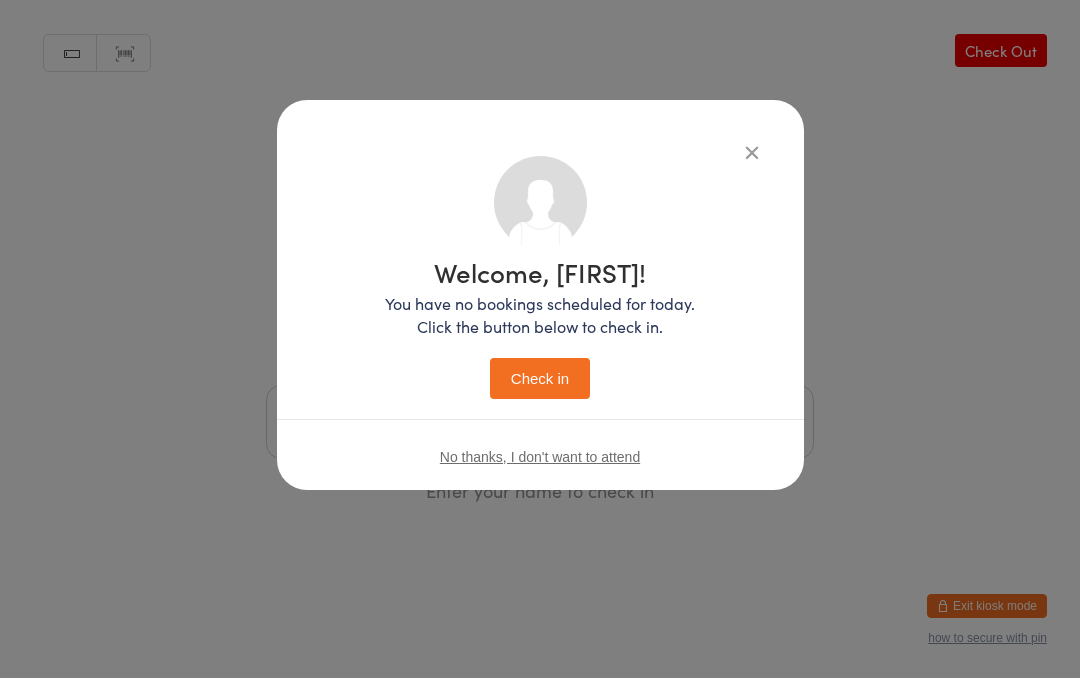 click on "Check in" at bounding box center [540, 378] 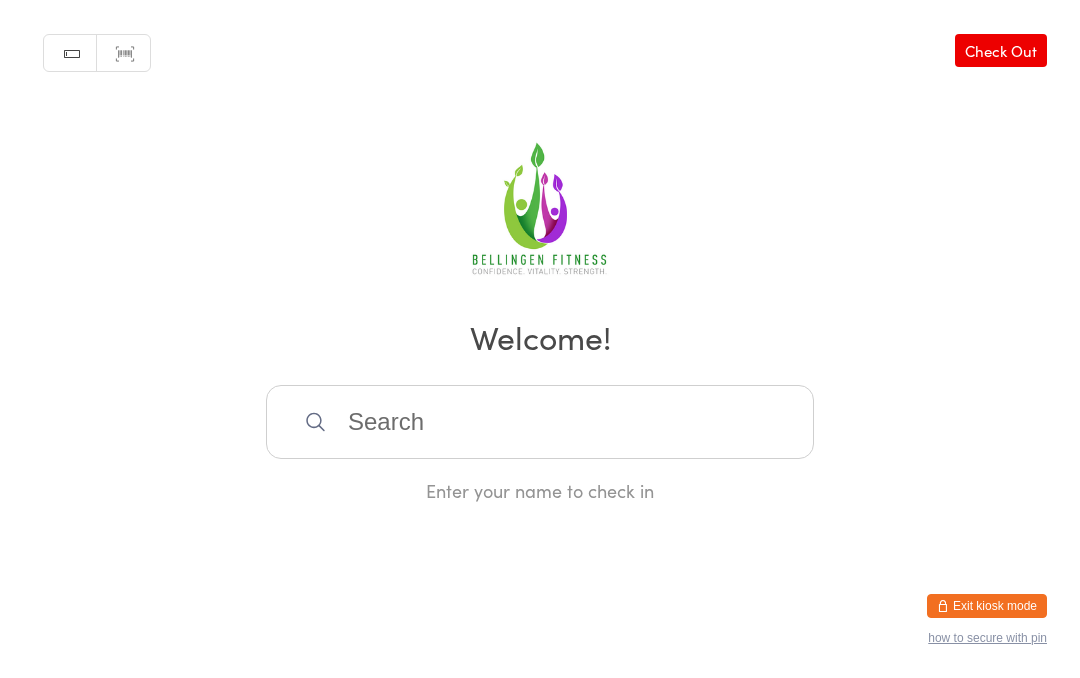 click at bounding box center [540, 422] 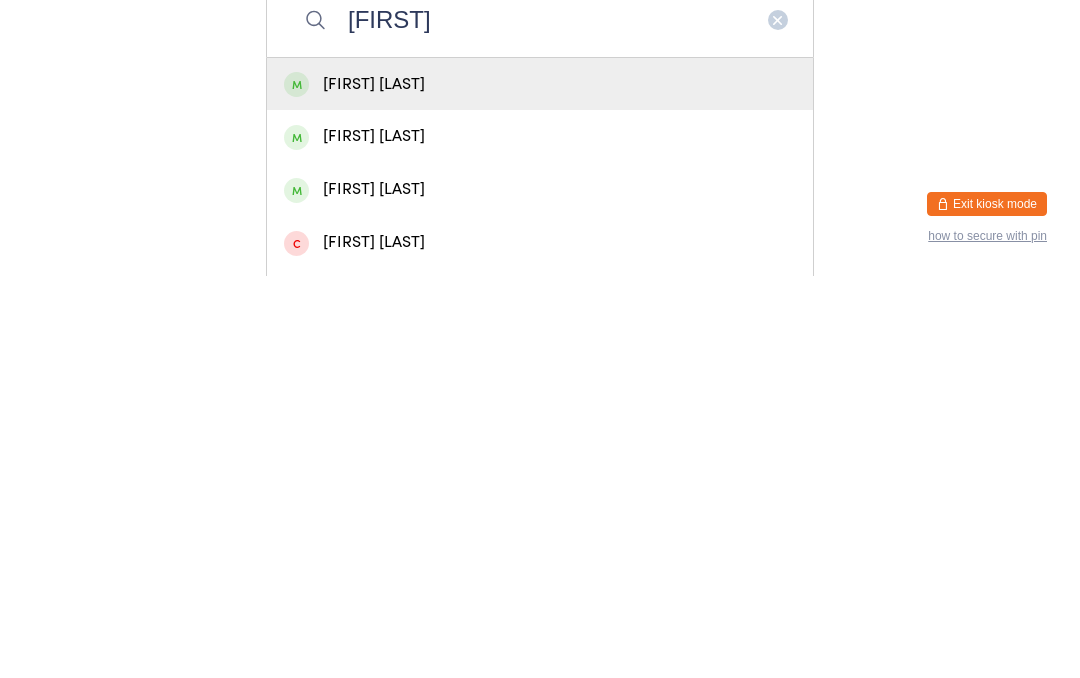 type on "[FIRST]" 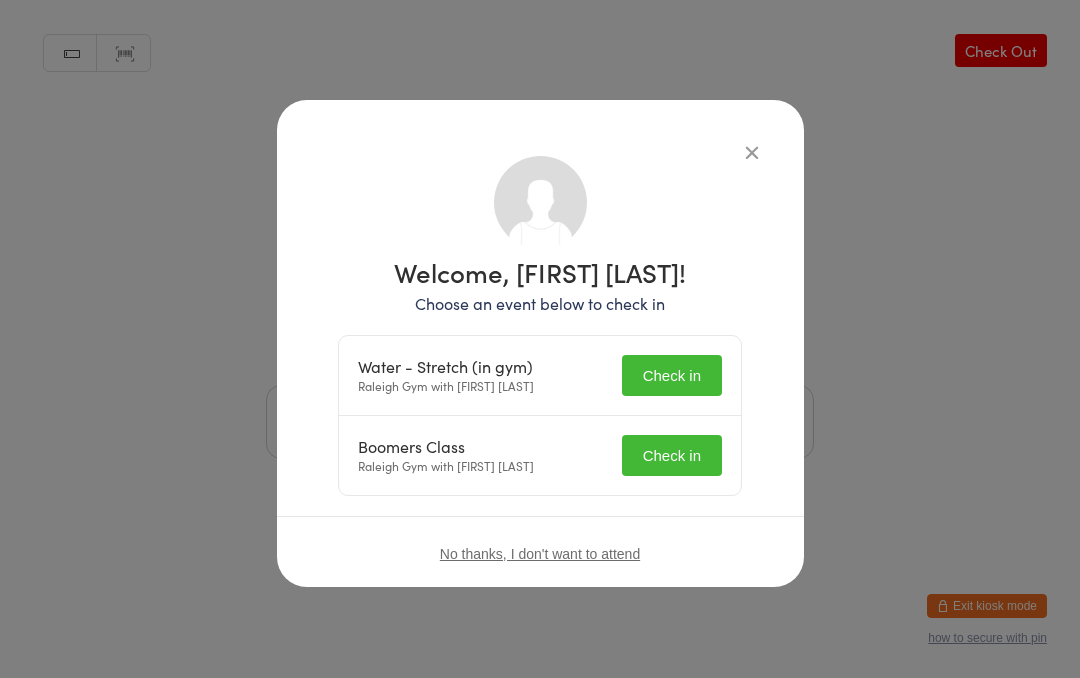 click on "Check in" at bounding box center (672, 375) 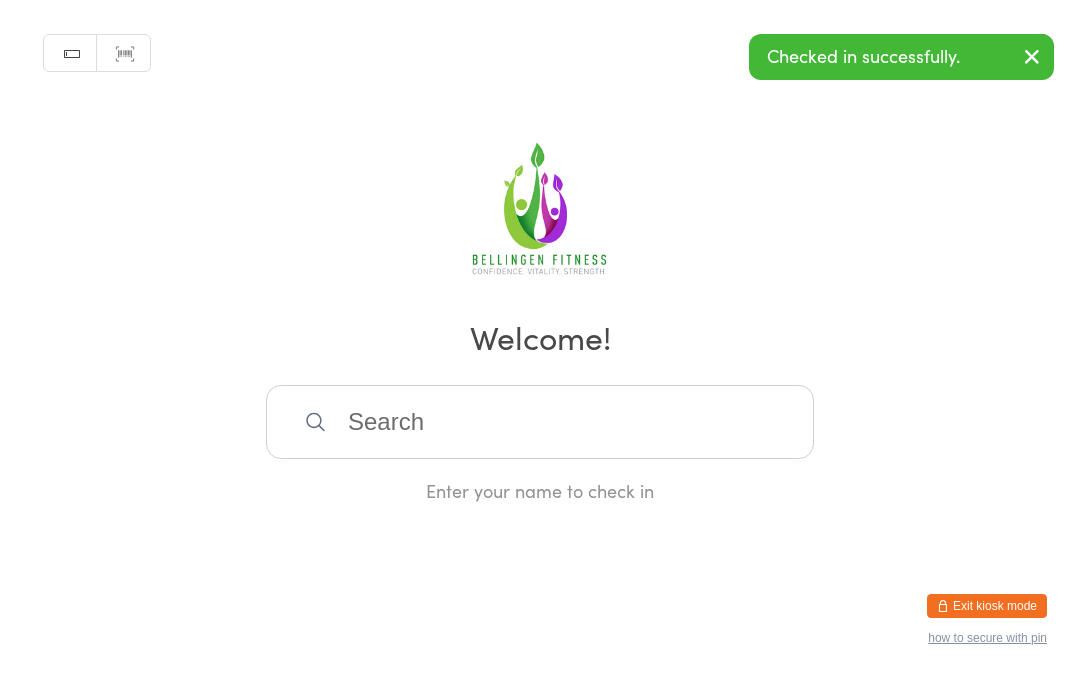 click at bounding box center [540, 422] 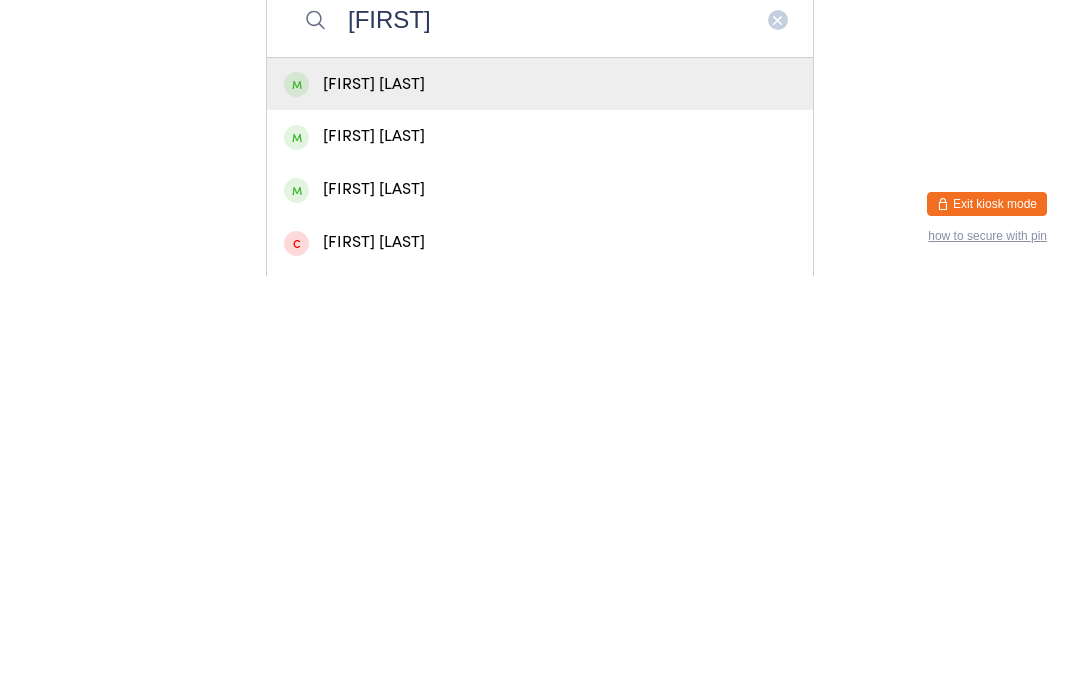 type on "[FIRST]" 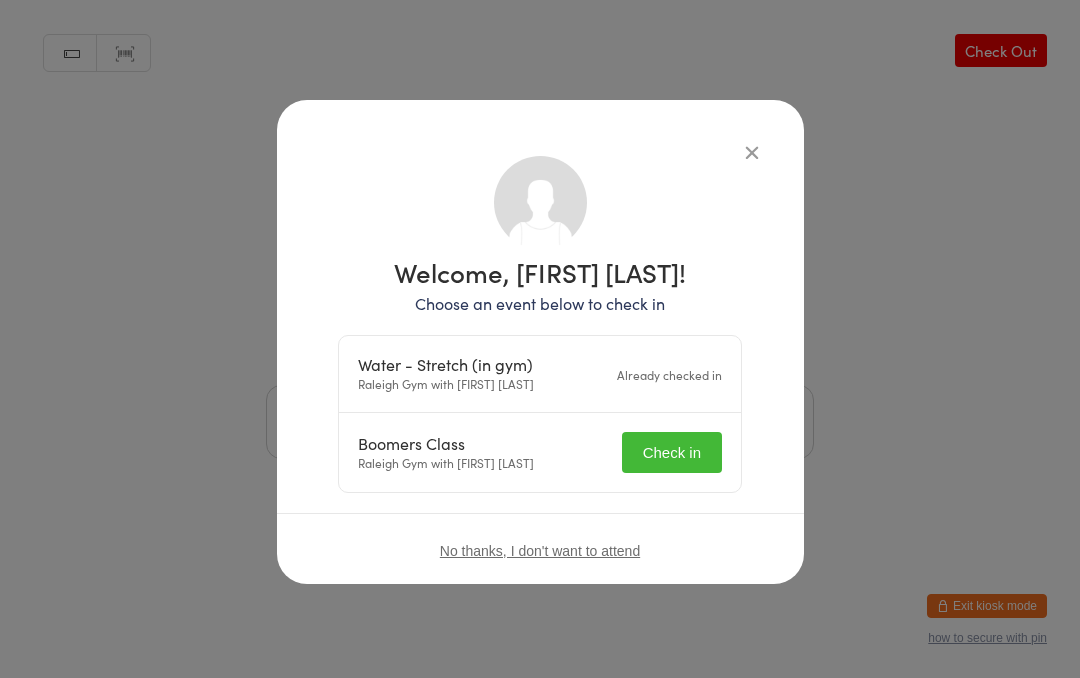 click on "Check in" at bounding box center (672, 452) 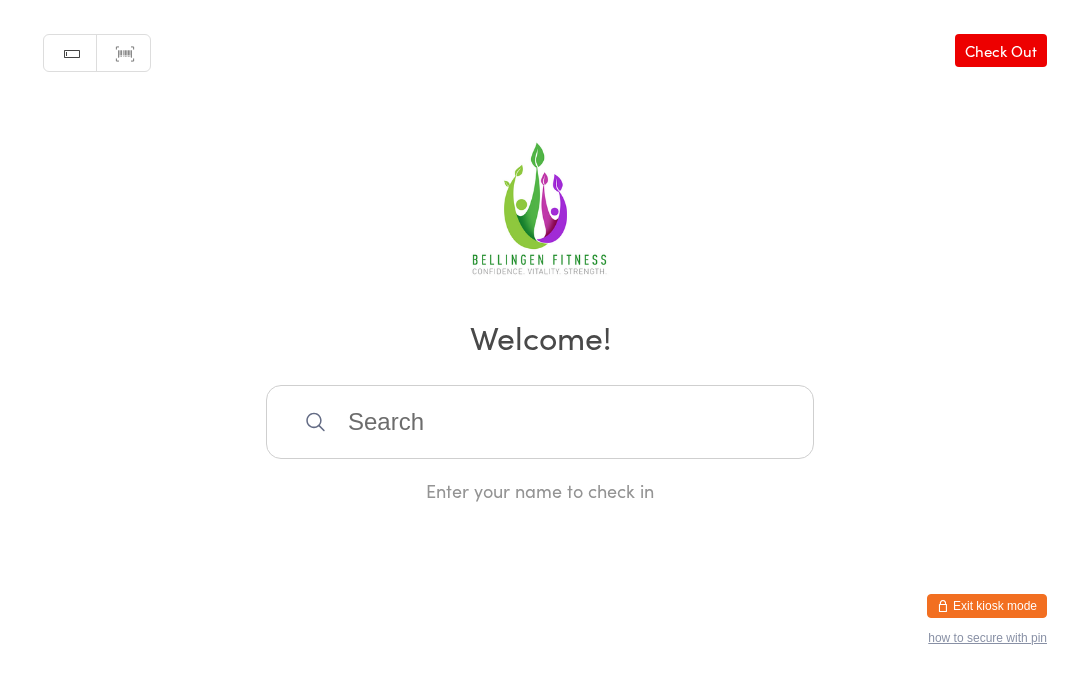 click at bounding box center (540, 422) 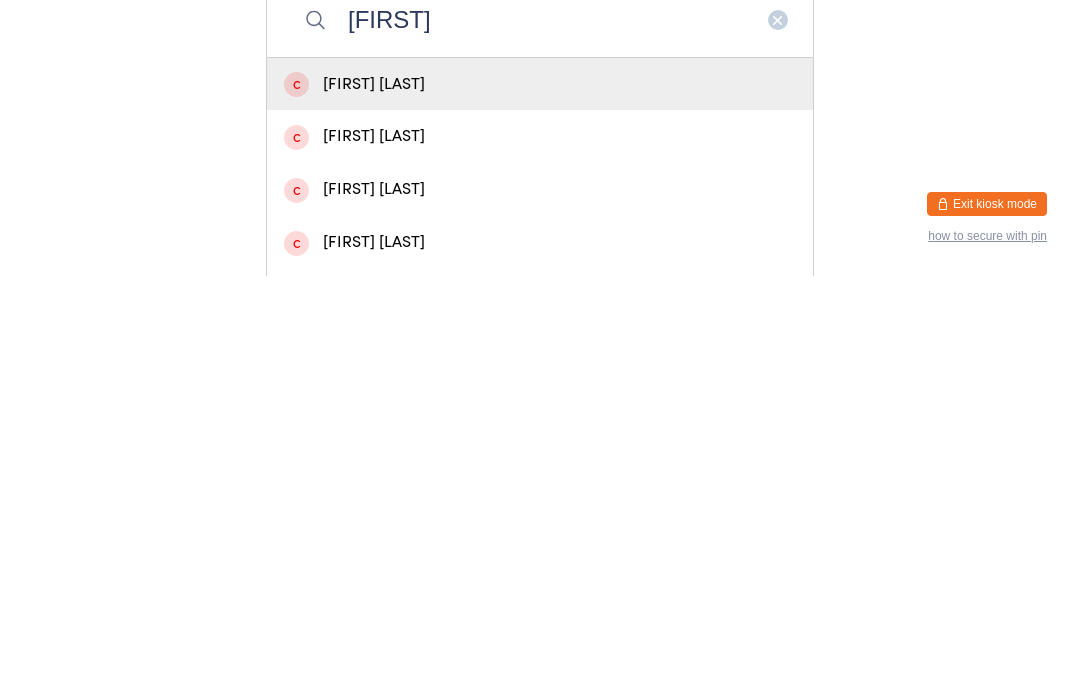type on "[FIRST]" 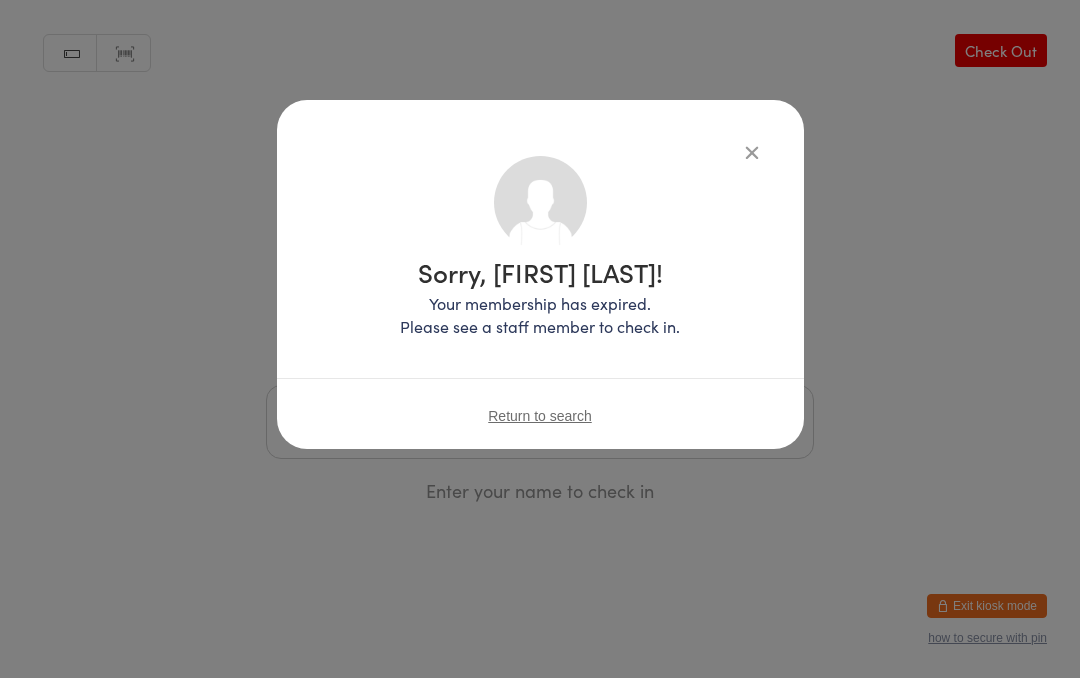 click on "Return to search" at bounding box center (540, 415) 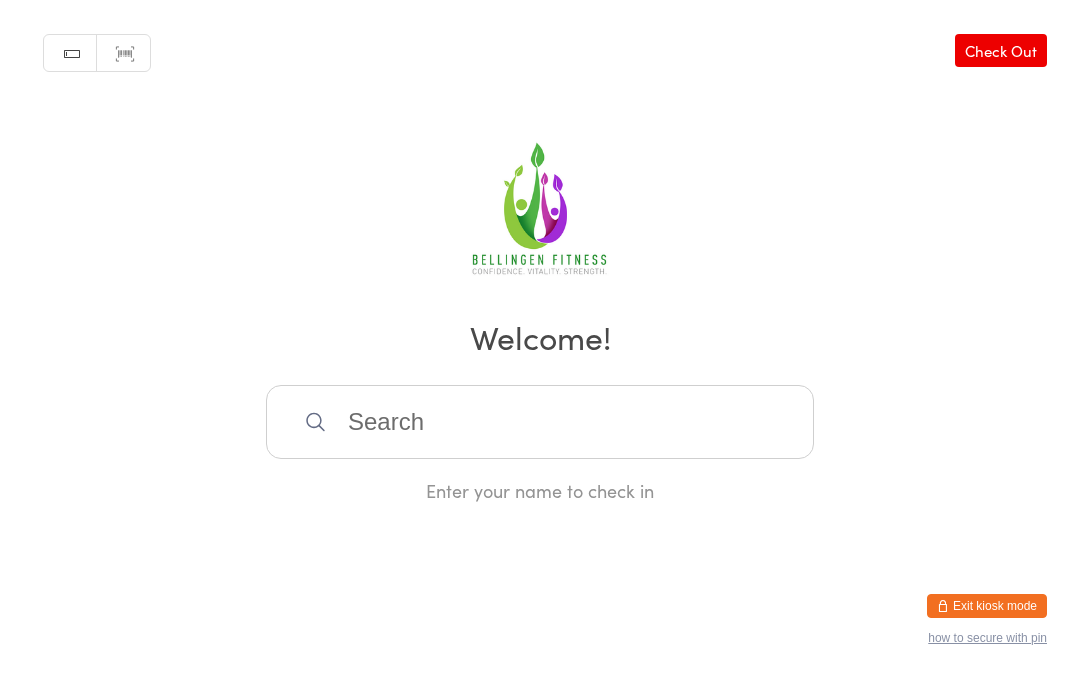 click on "Manual search Scanner input Check Out Welcome! Enter your name to check in" at bounding box center [540, 251] 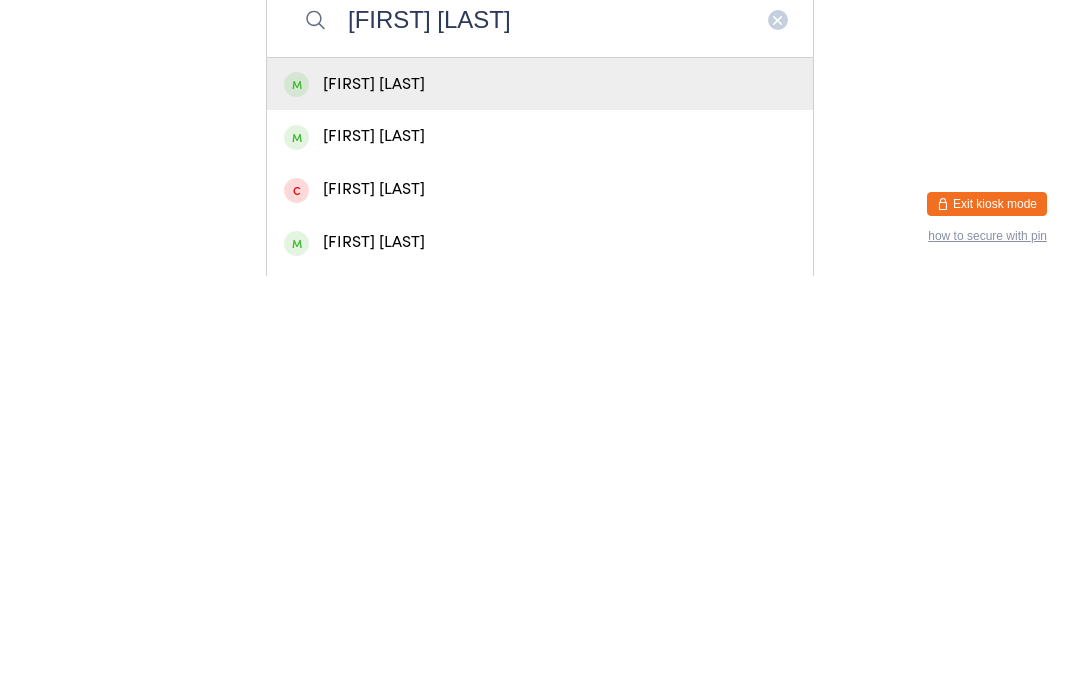 type on "[FIRST] [LAST]" 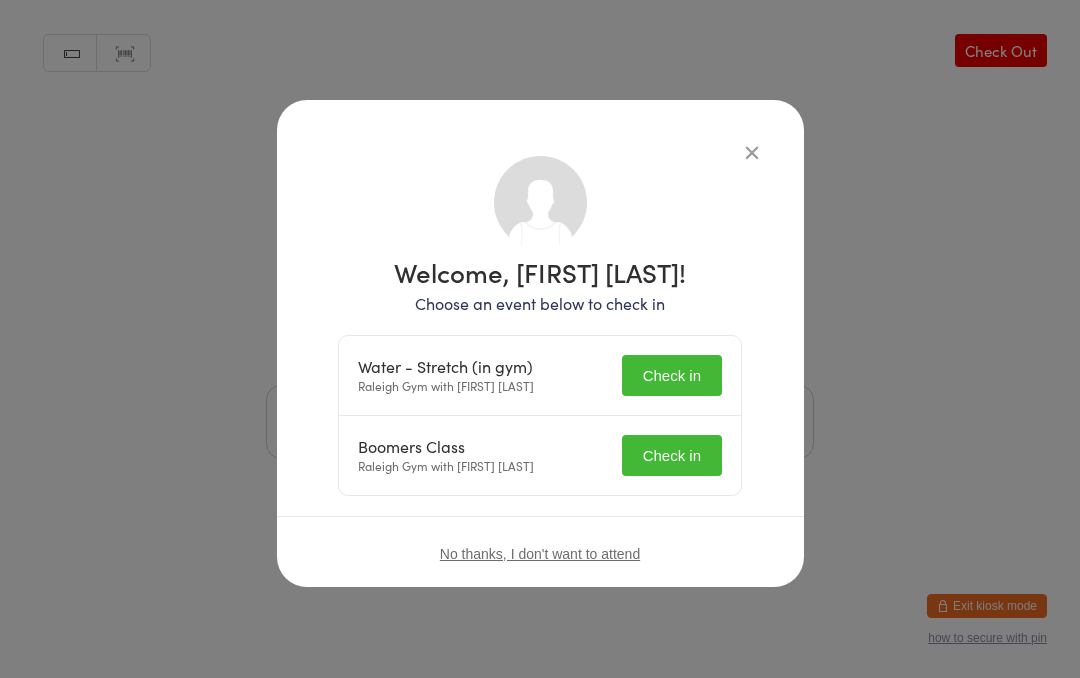 click on "Check in" at bounding box center (672, 375) 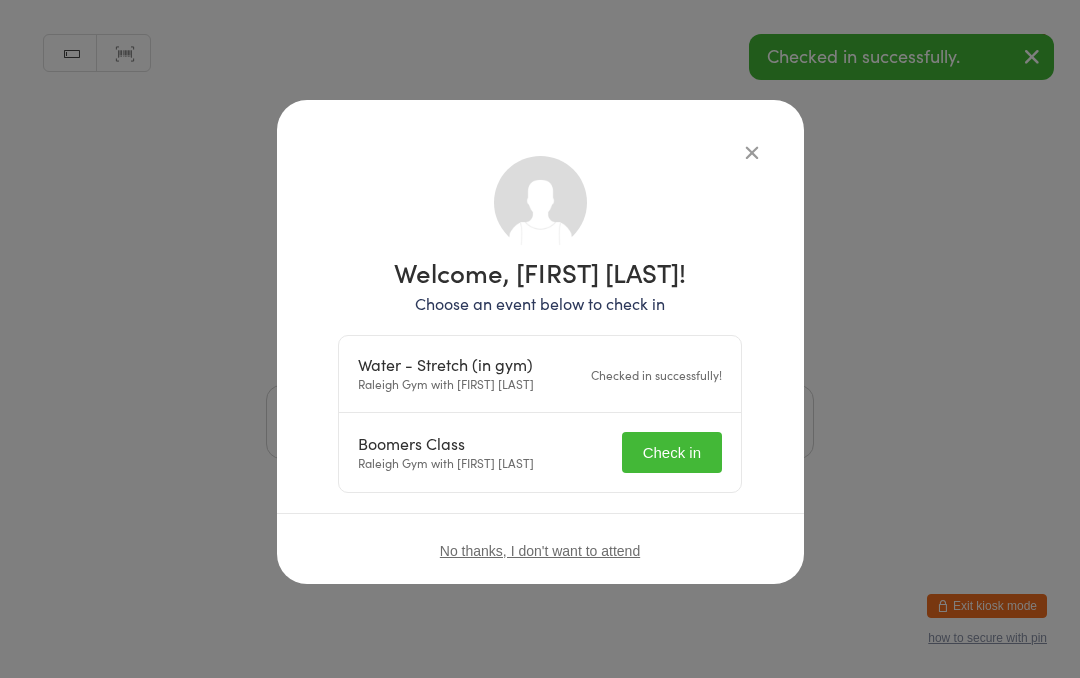 click on "Check in" at bounding box center [672, 452] 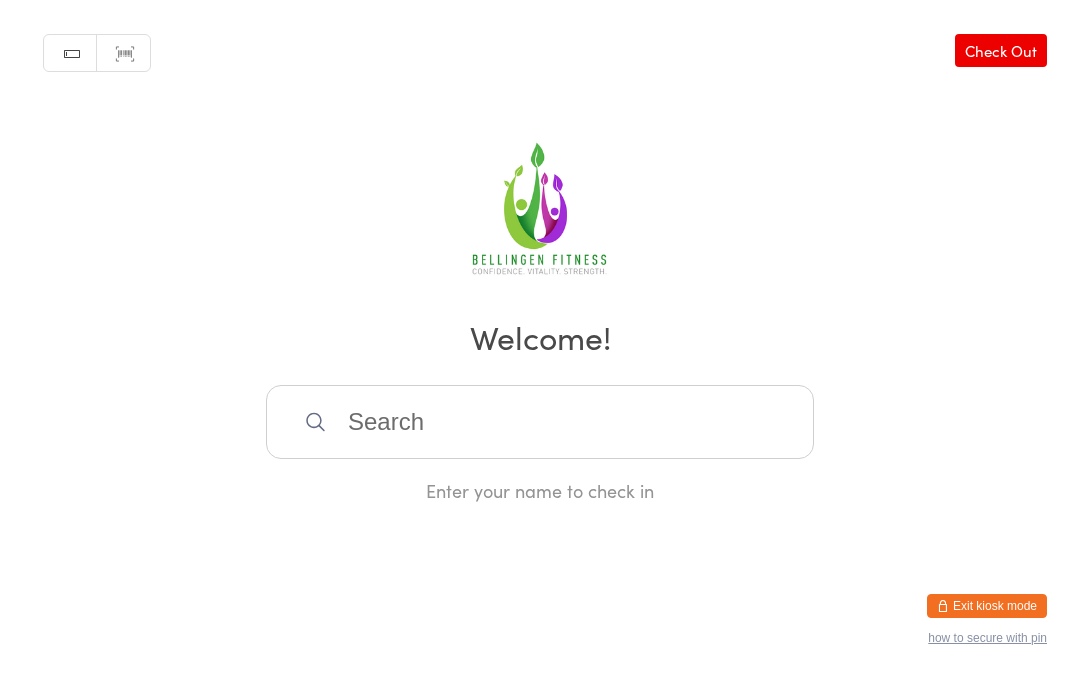 click at bounding box center [540, 422] 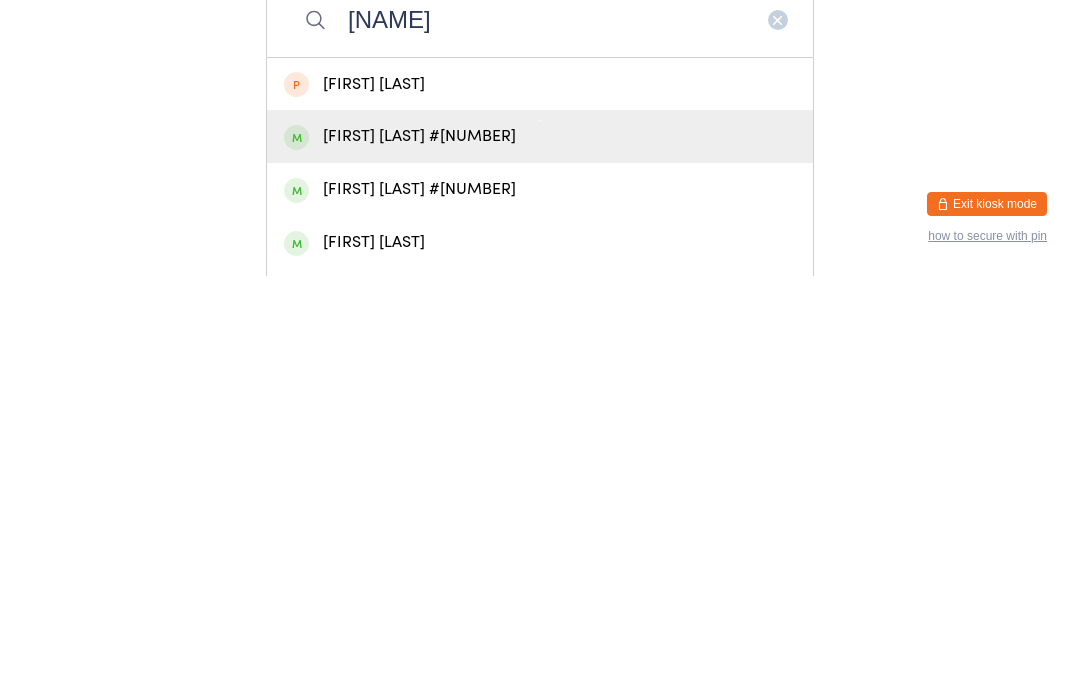 type on "[NAME]" 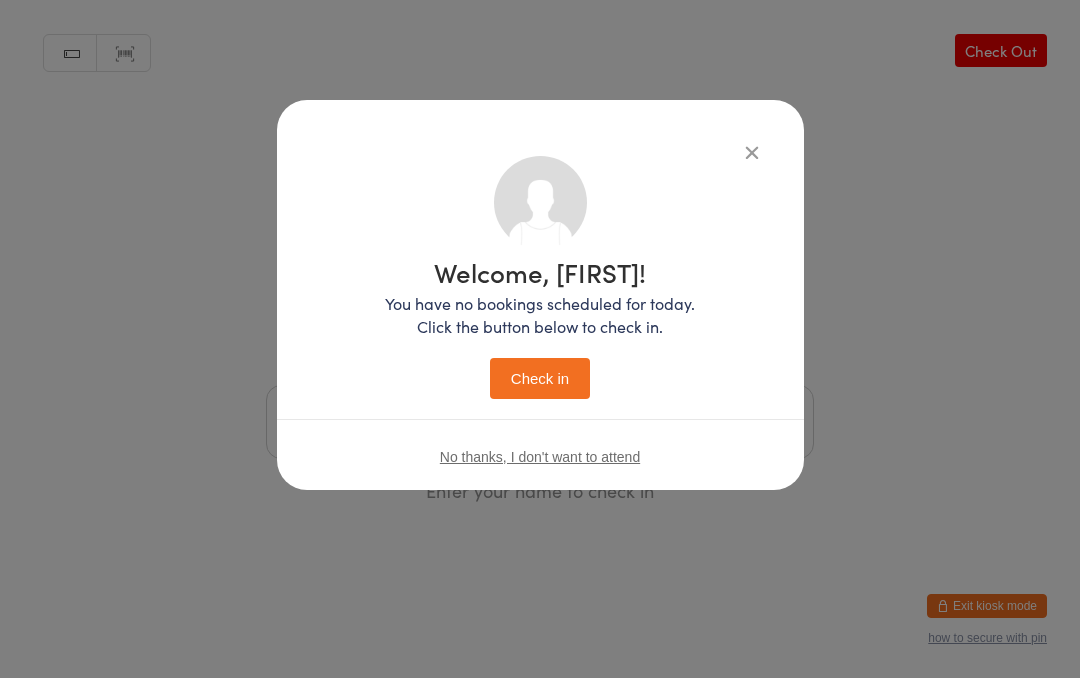 click on "Check in" at bounding box center (540, 378) 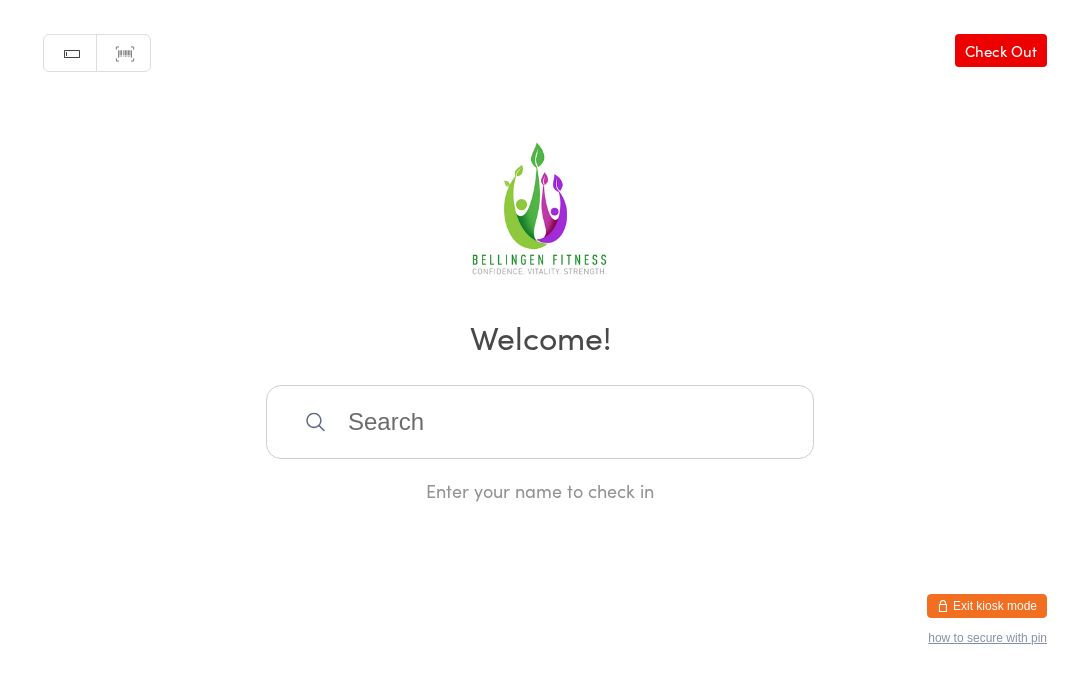 click at bounding box center [540, 422] 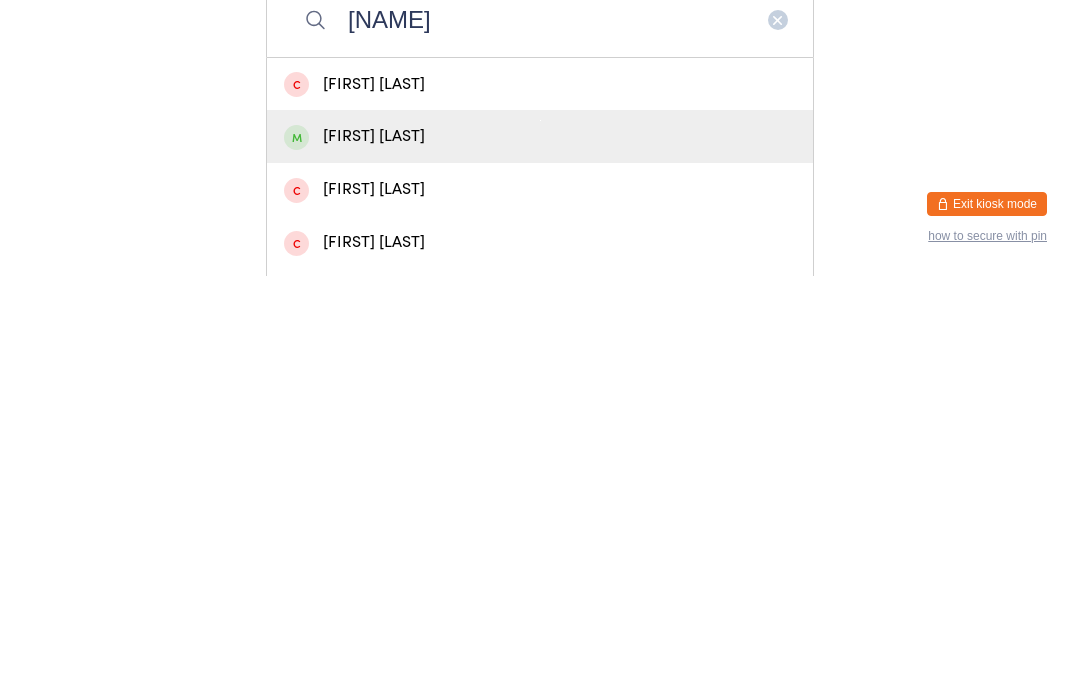 type on "[NAME]" 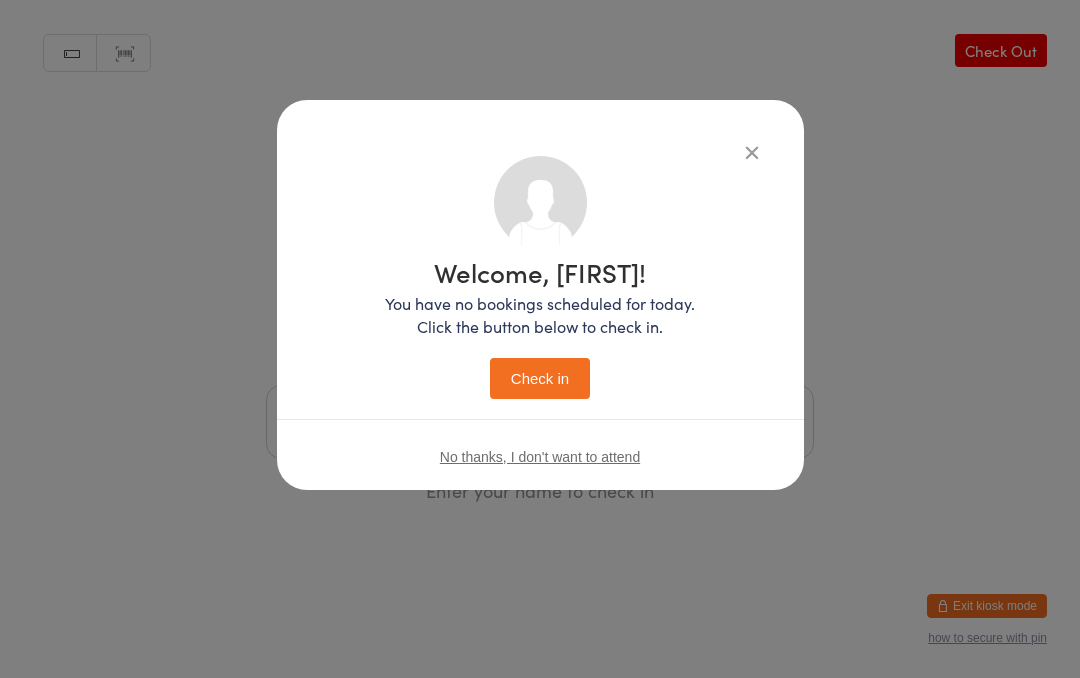 click on "Check in" at bounding box center (540, 378) 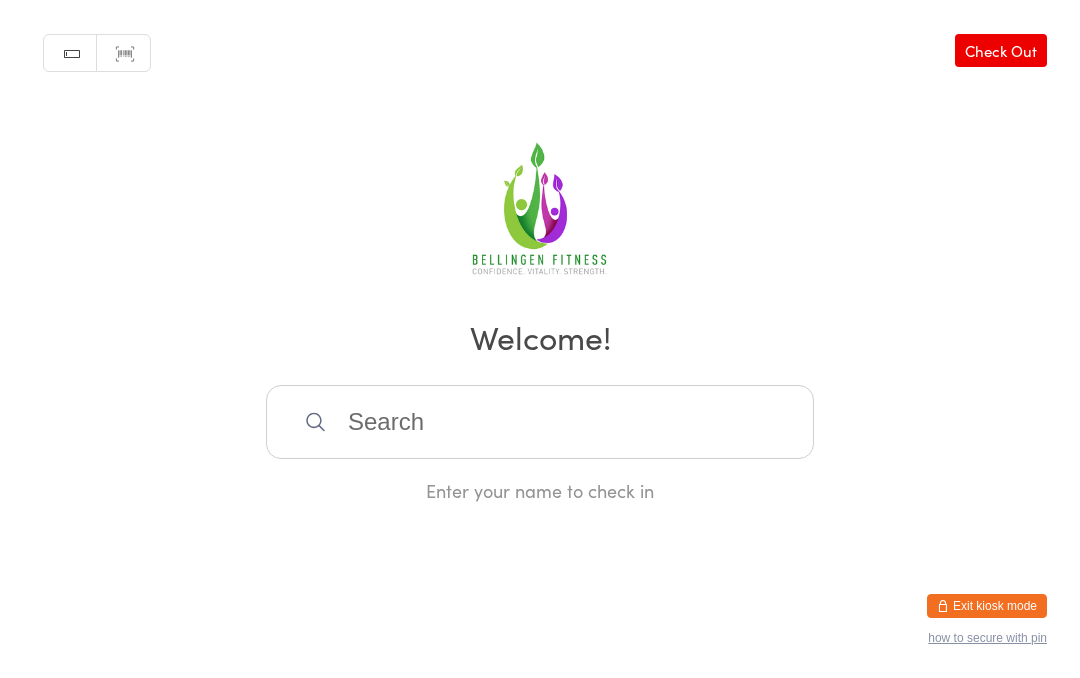 click at bounding box center [540, 422] 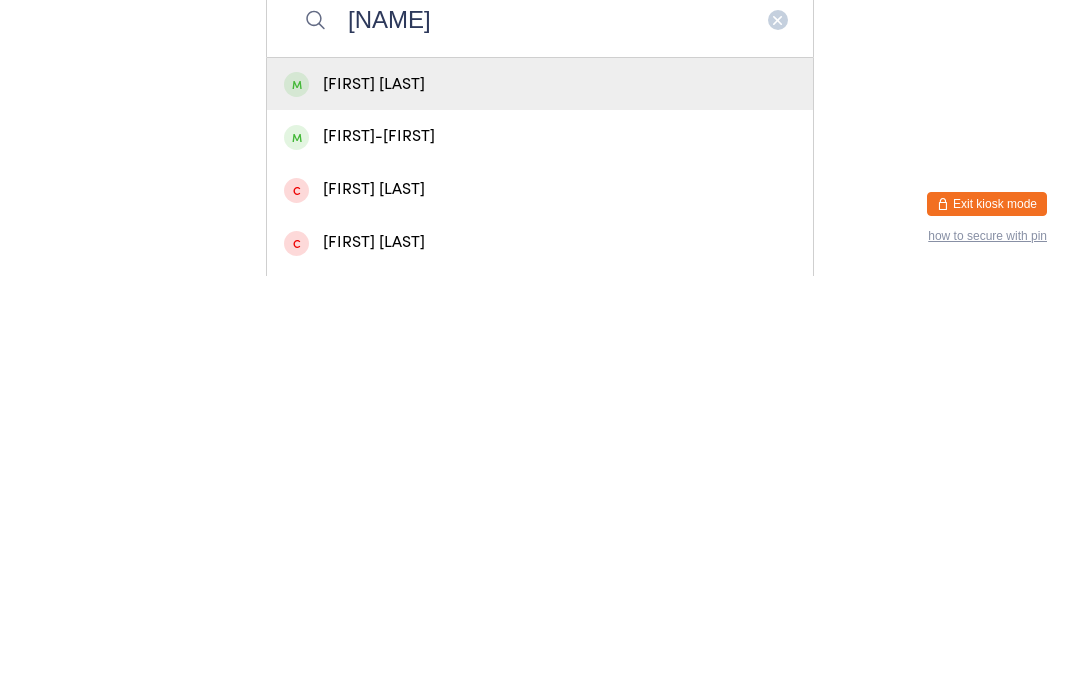 type on "[NAME]" 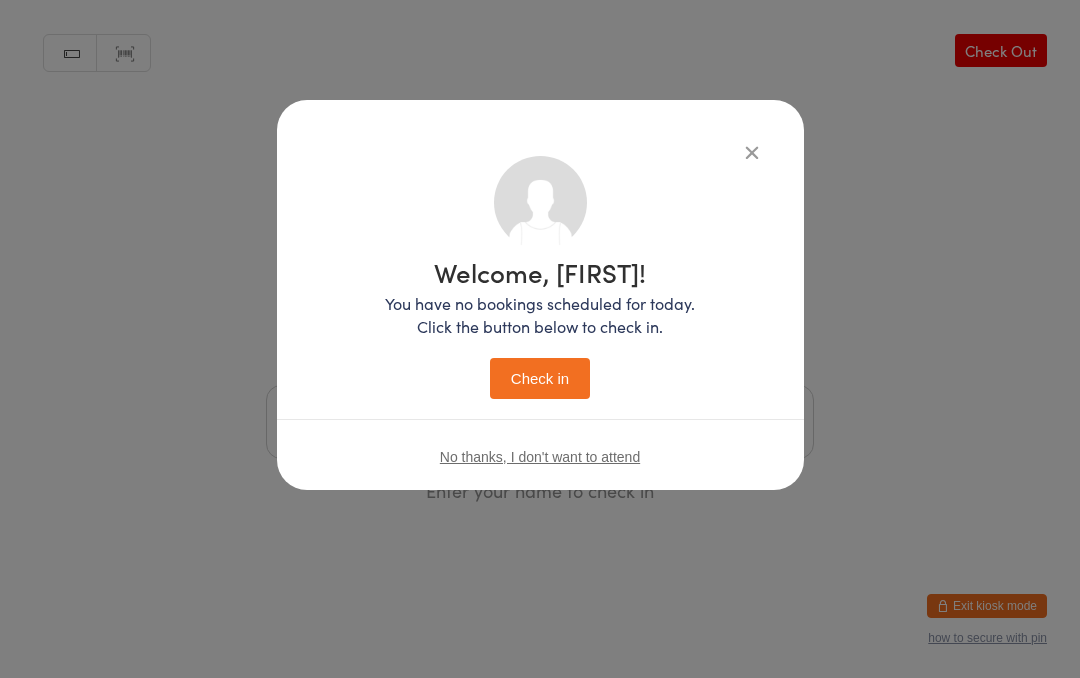 click on "Check in" at bounding box center [540, 378] 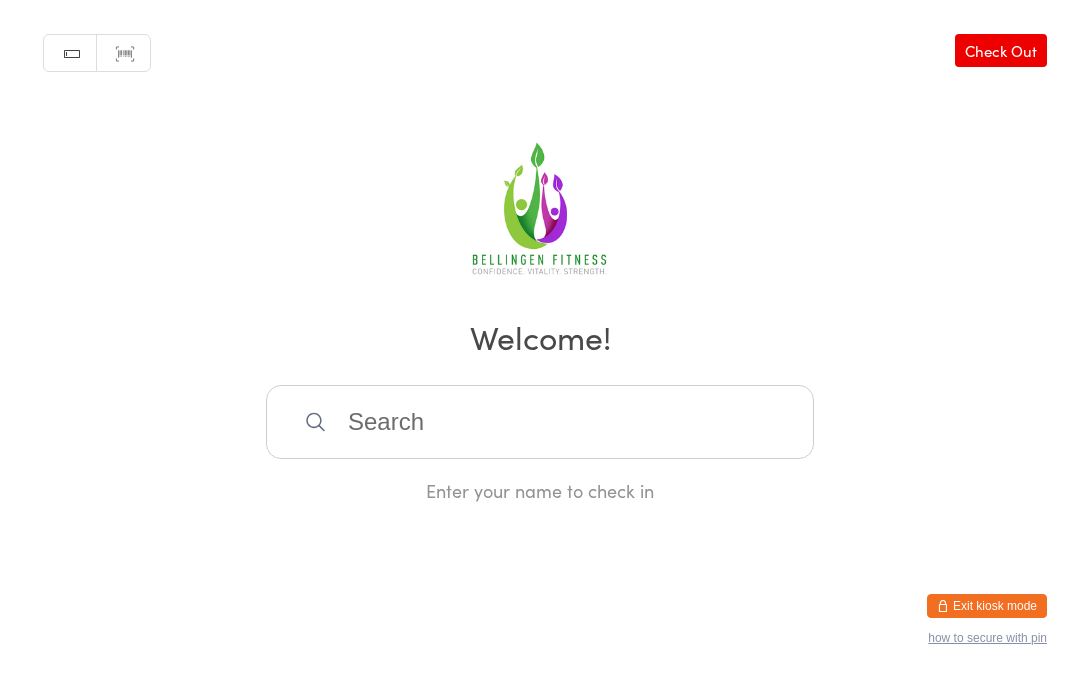 click at bounding box center (540, 422) 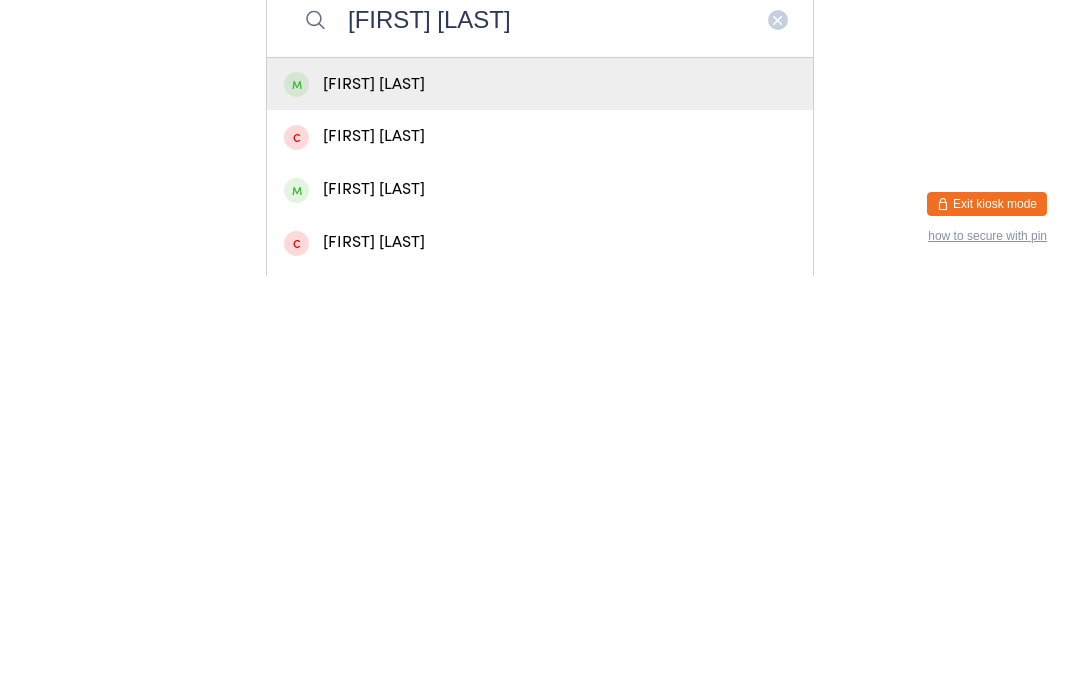 type on "[FIRST] [LAST]" 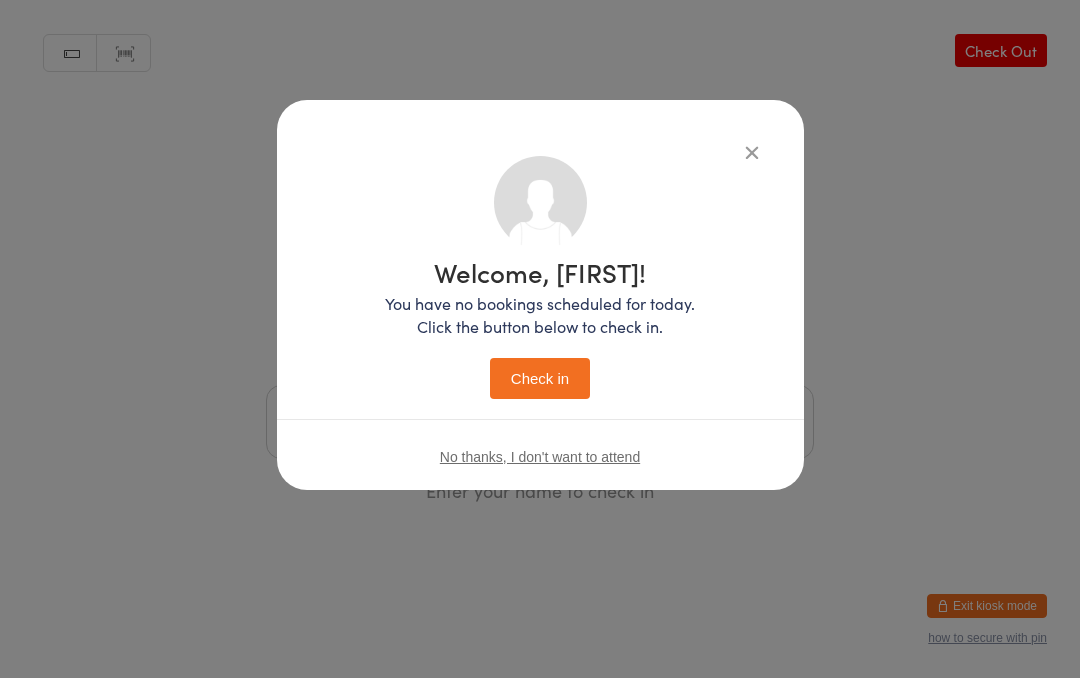 click on "Check in" at bounding box center [540, 378] 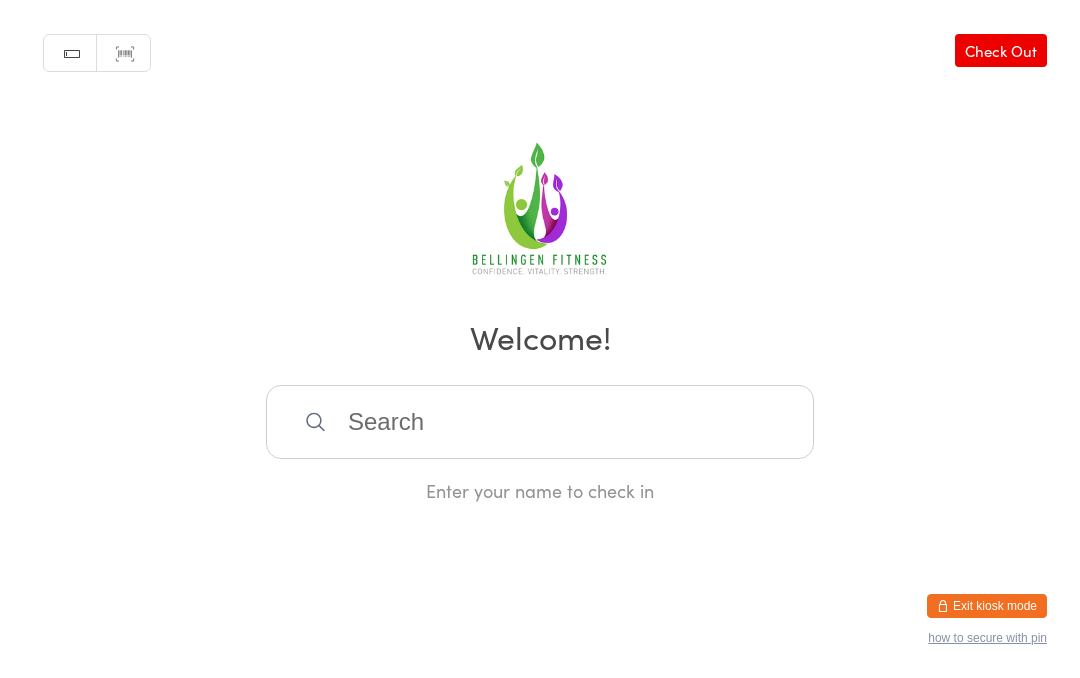 click at bounding box center [540, 422] 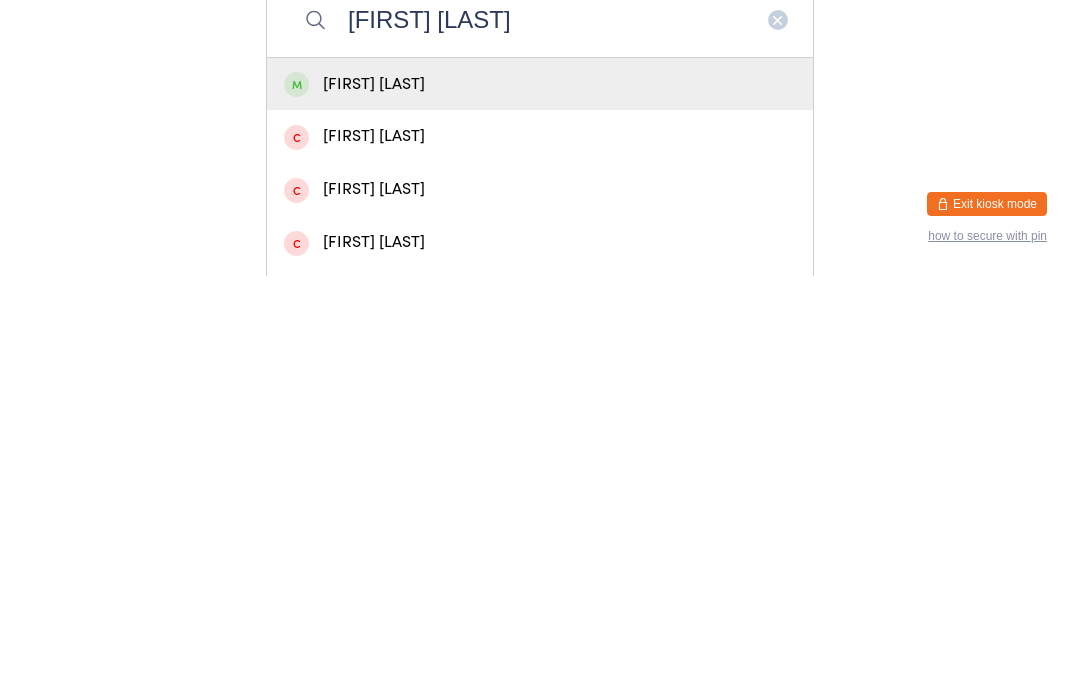 type on "[FIRST] [LAST]" 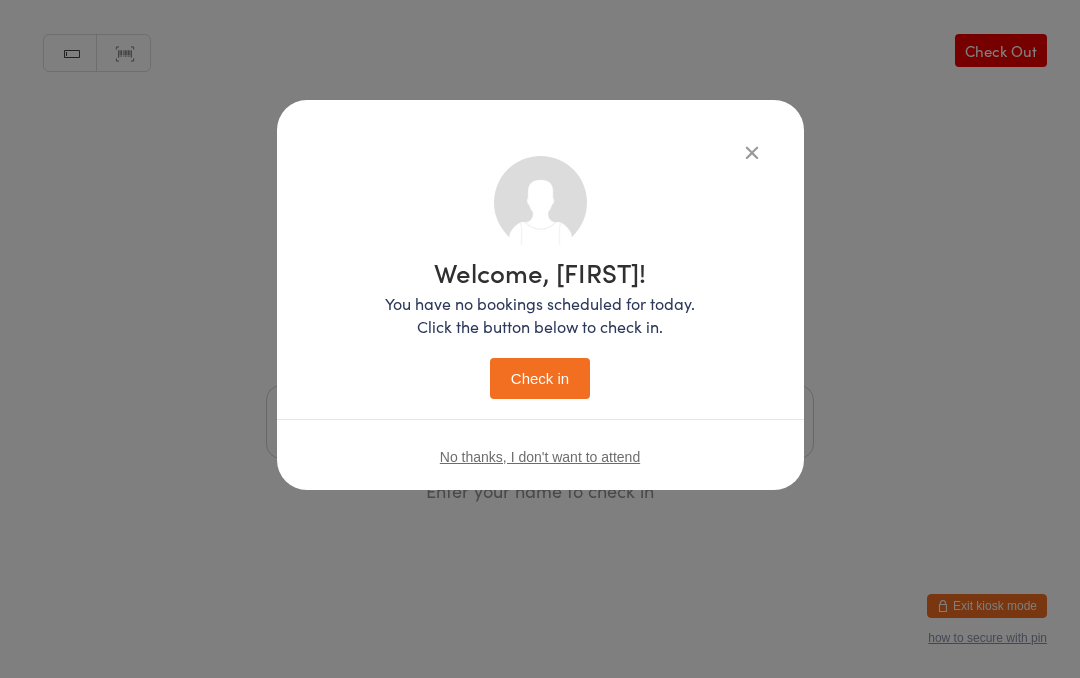 click on "Check in" at bounding box center (540, 378) 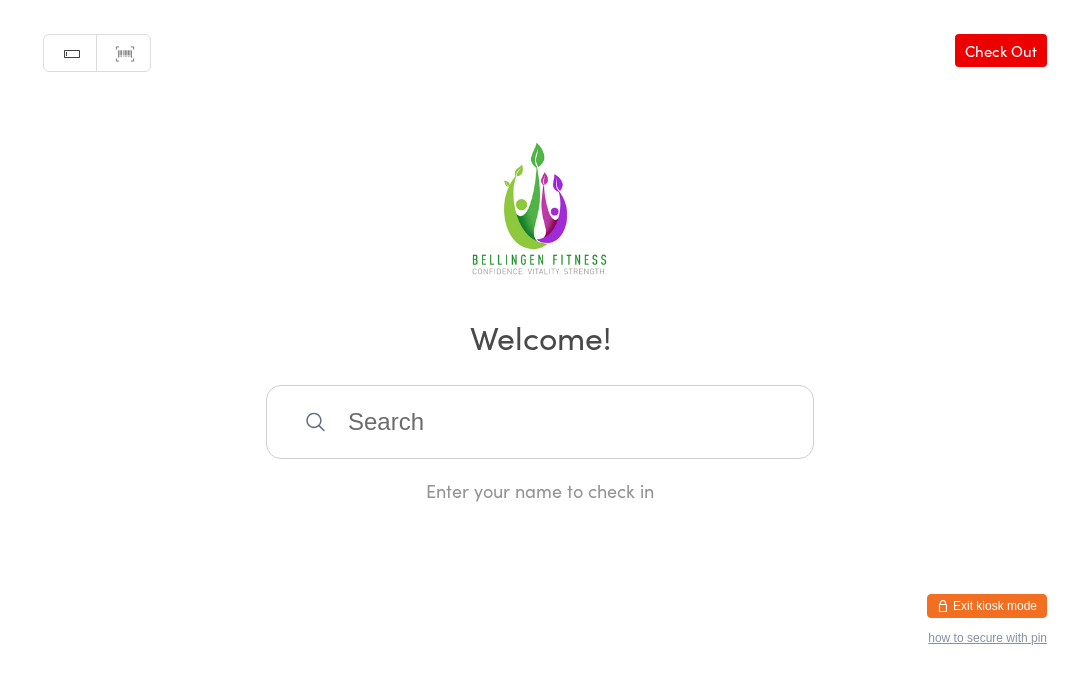 click at bounding box center (540, 422) 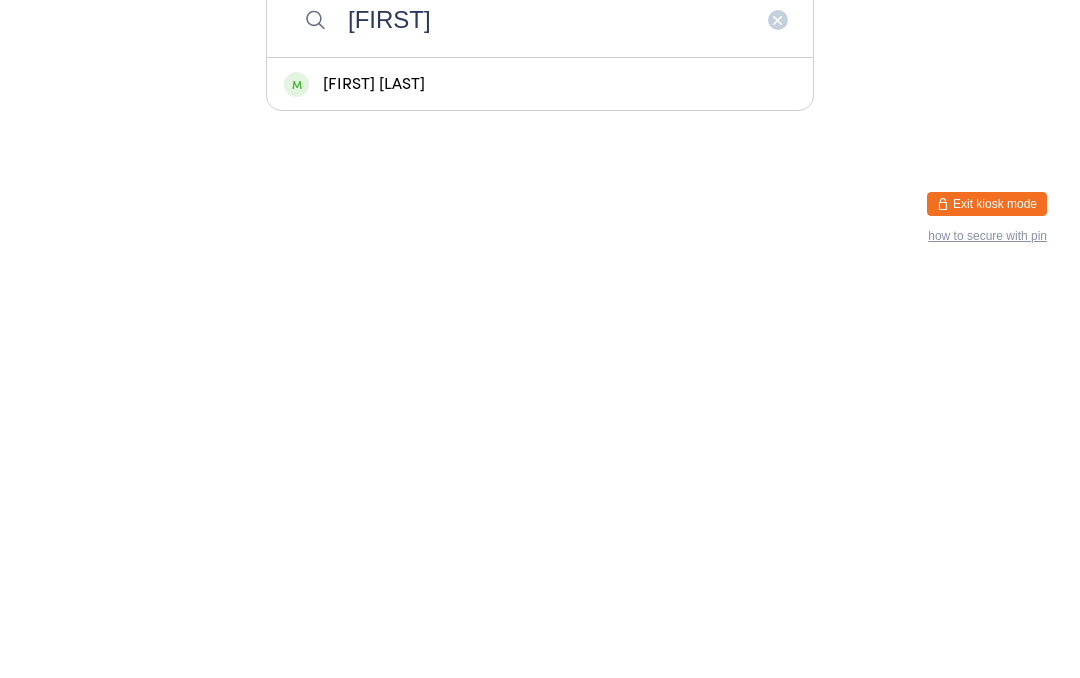 type on "[FIRST]" 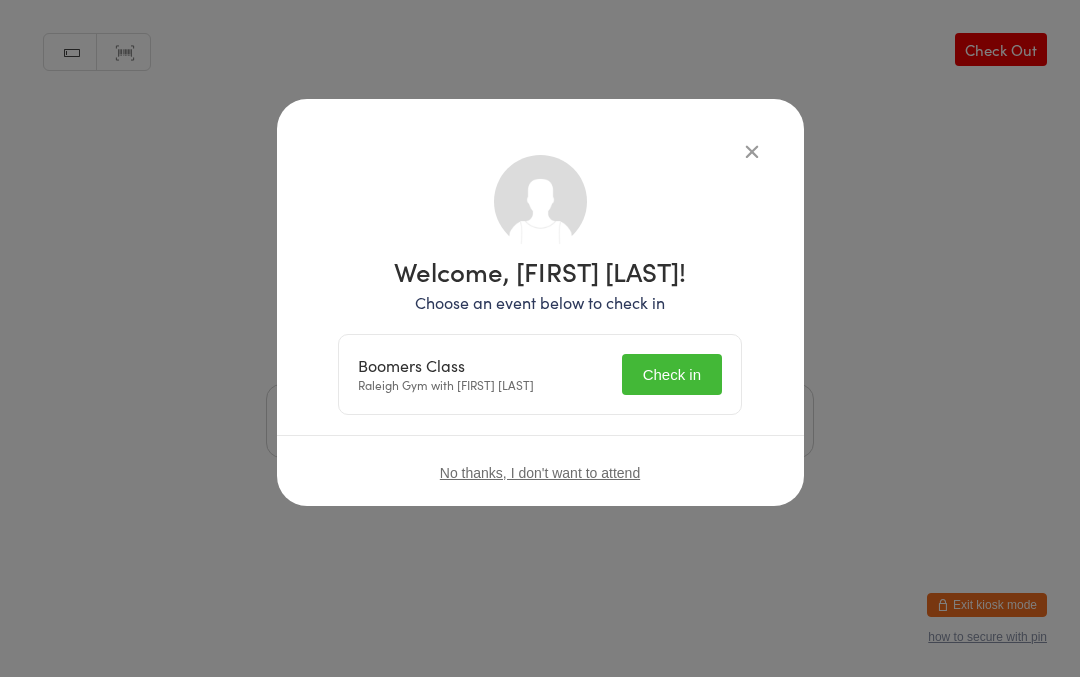 click on "Check in" at bounding box center (672, 375) 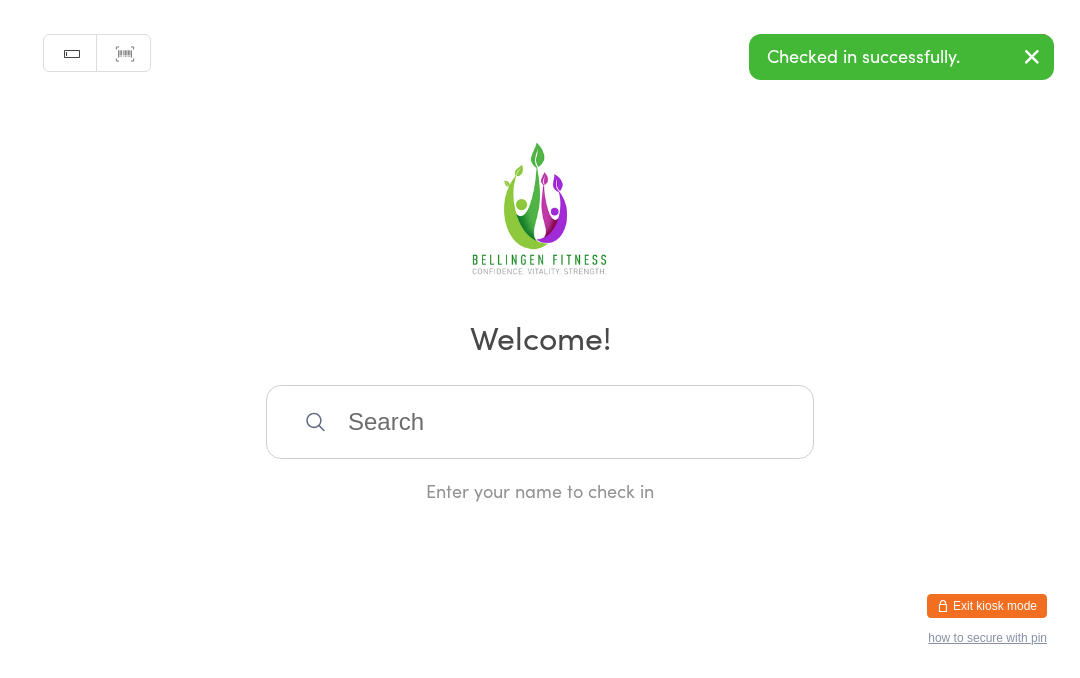 click at bounding box center (540, 422) 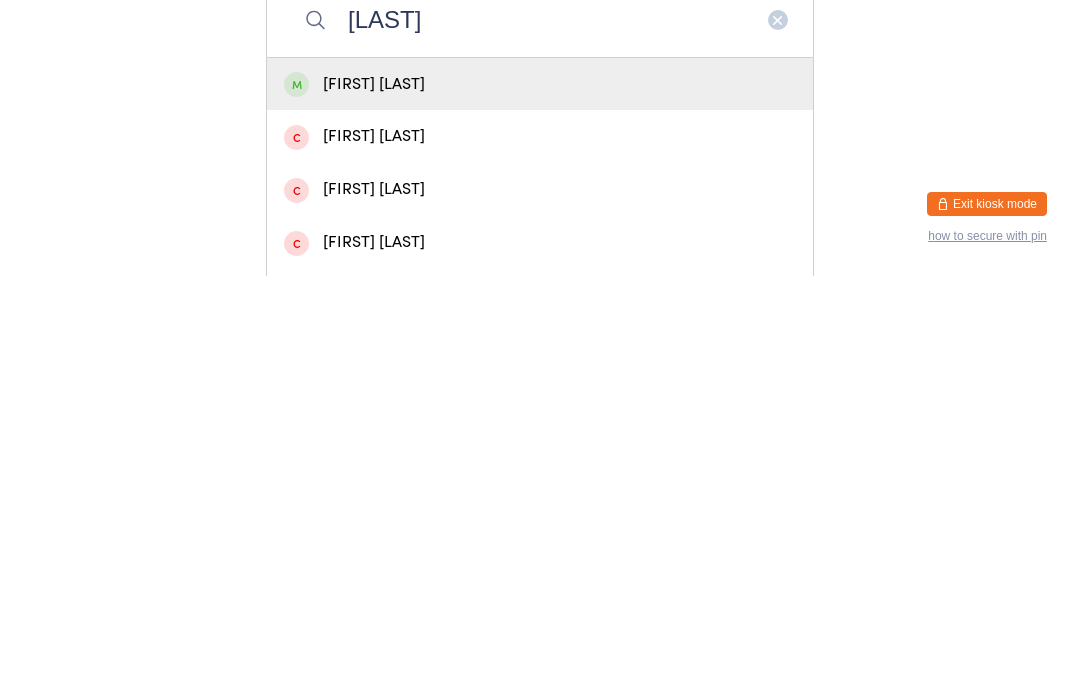 type on "[LAST]" 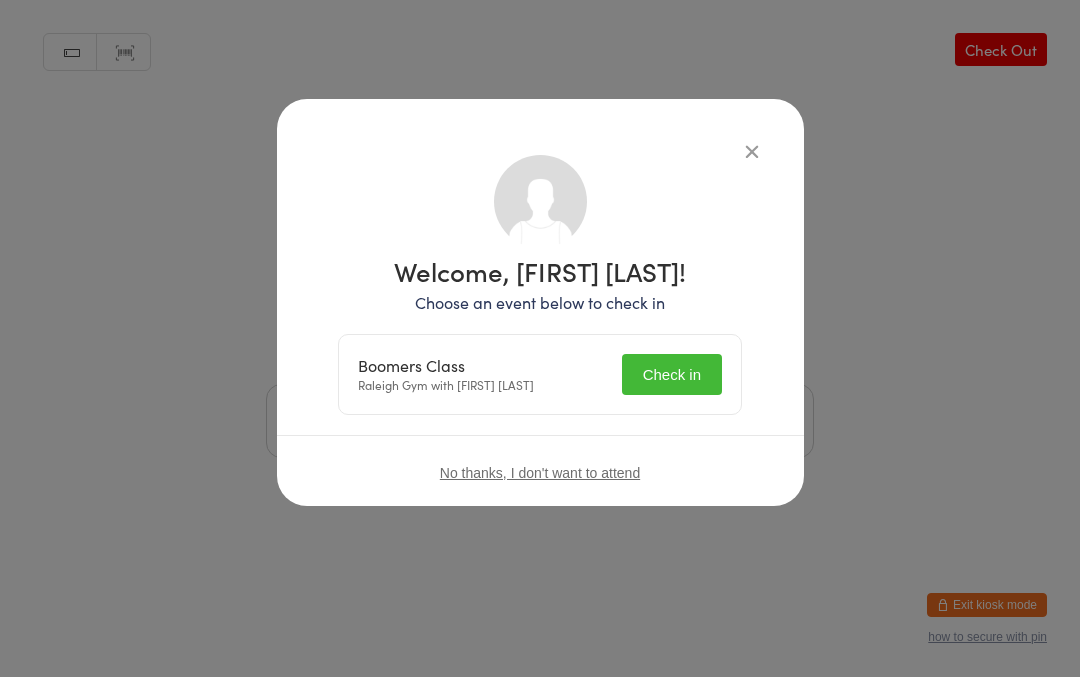 click on "Check in" at bounding box center (672, 375) 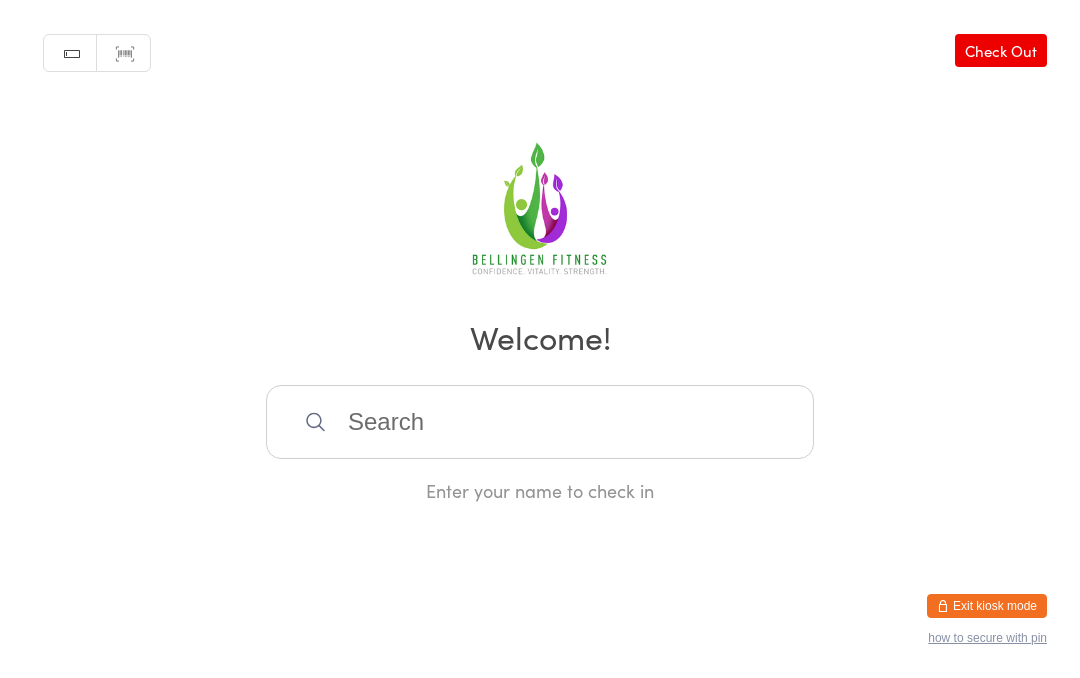 click at bounding box center [540, 422] 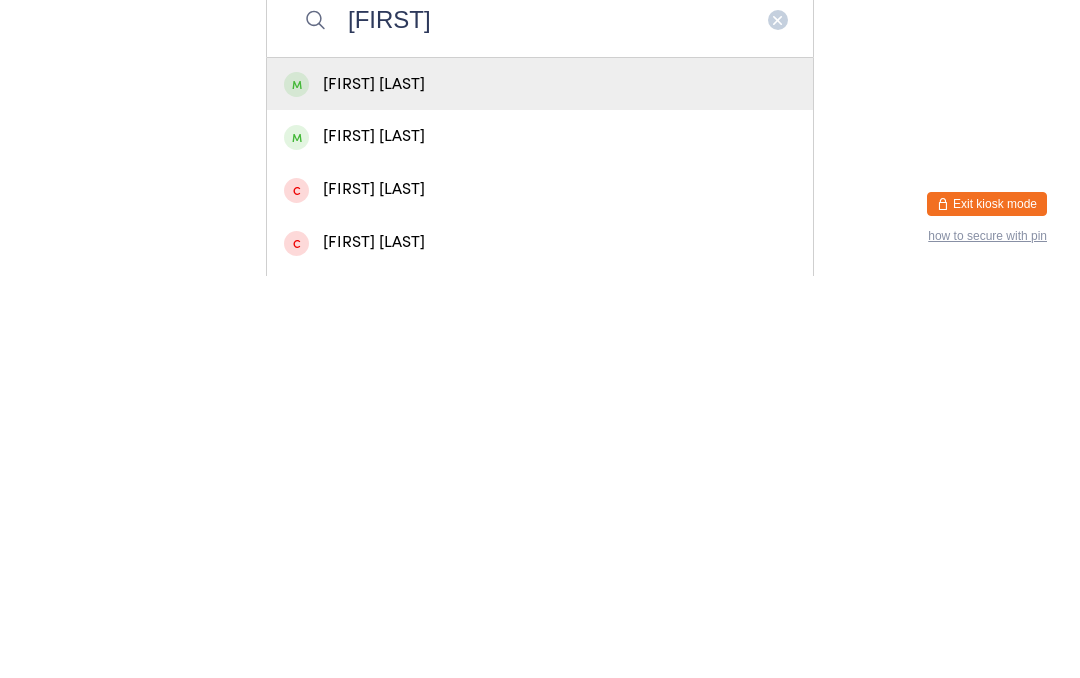 type on "[FIRST]" 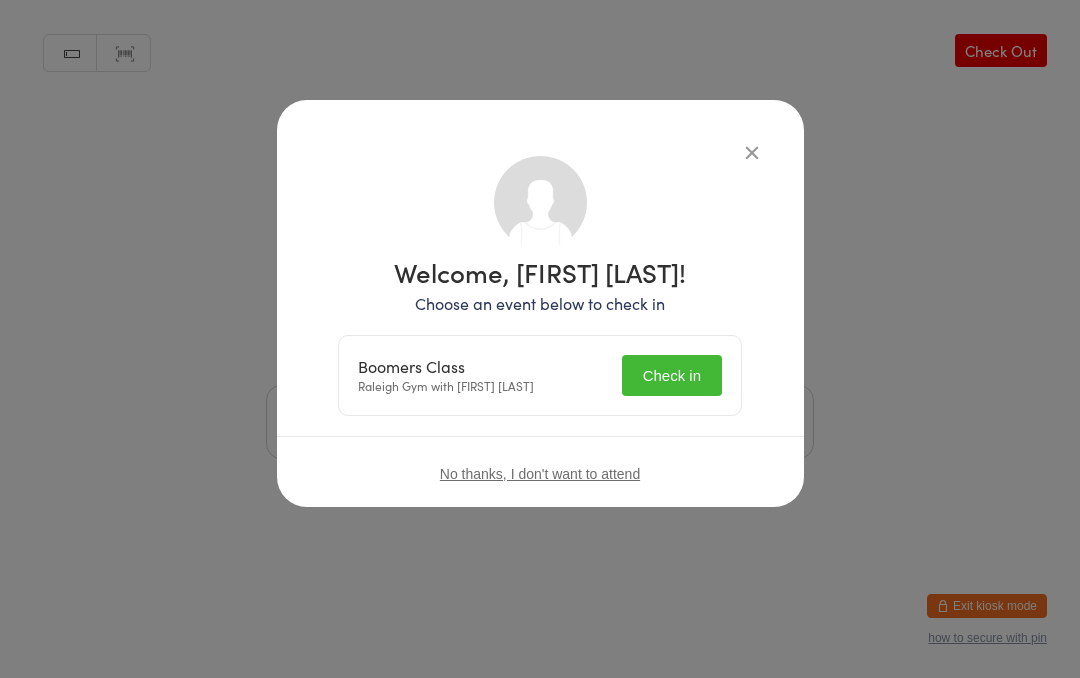 click on "Check in" at bounding box center [672, 375] 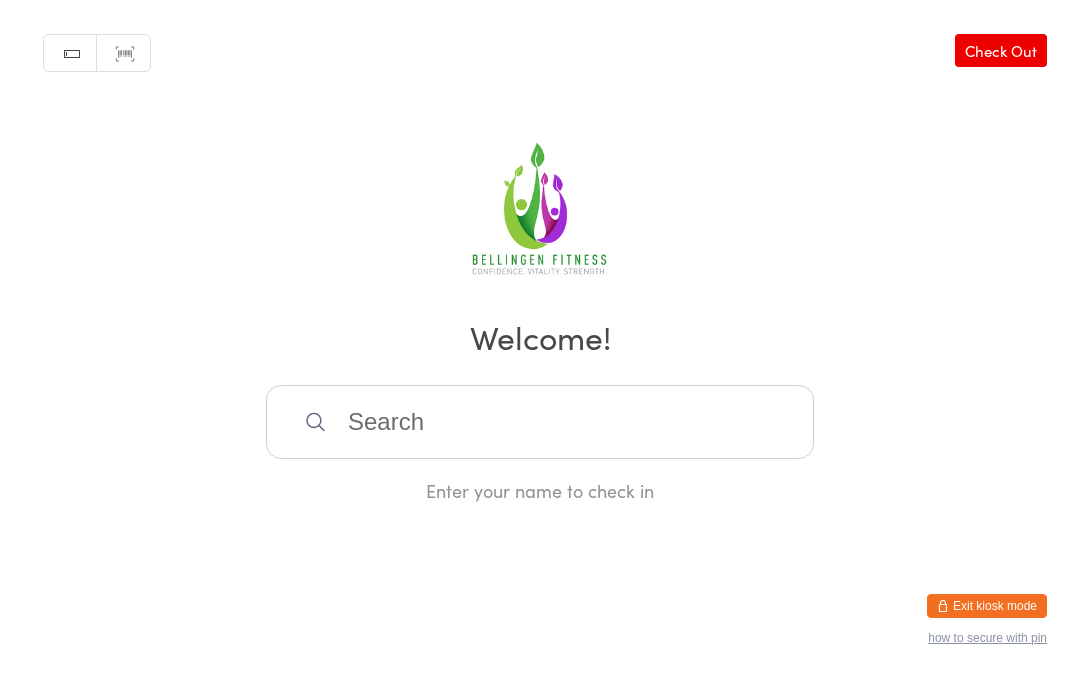 click on "Manual search Scanner input Check Out Welcome! Enter your name to check in" at bounding box center (540, 251) 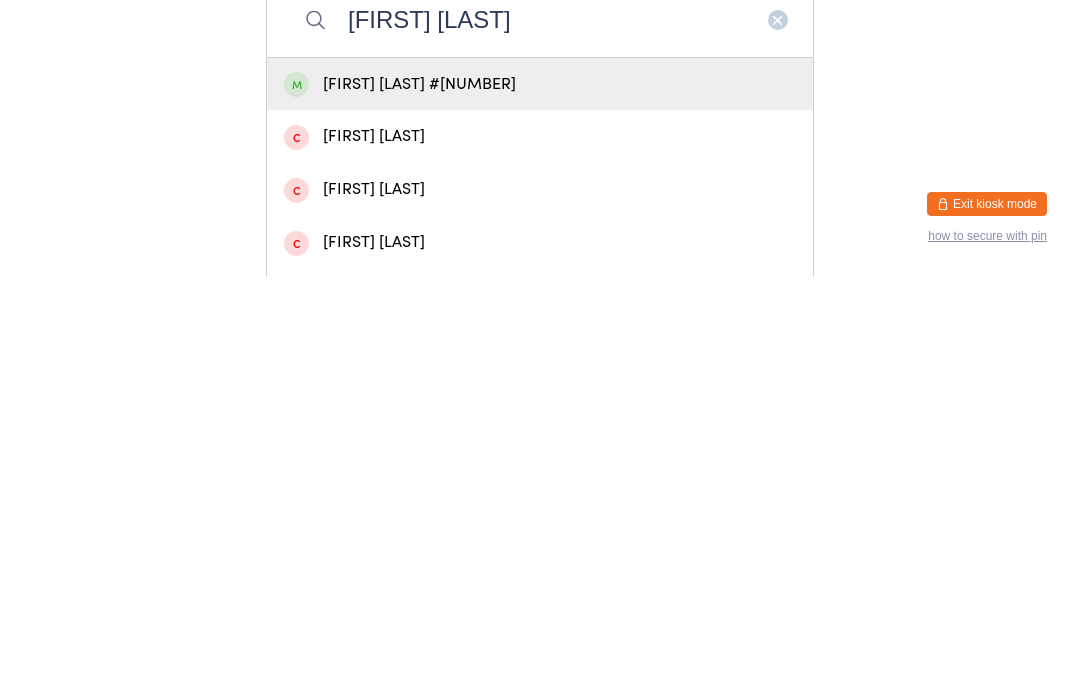 type on "[FIRST] [LAST]" 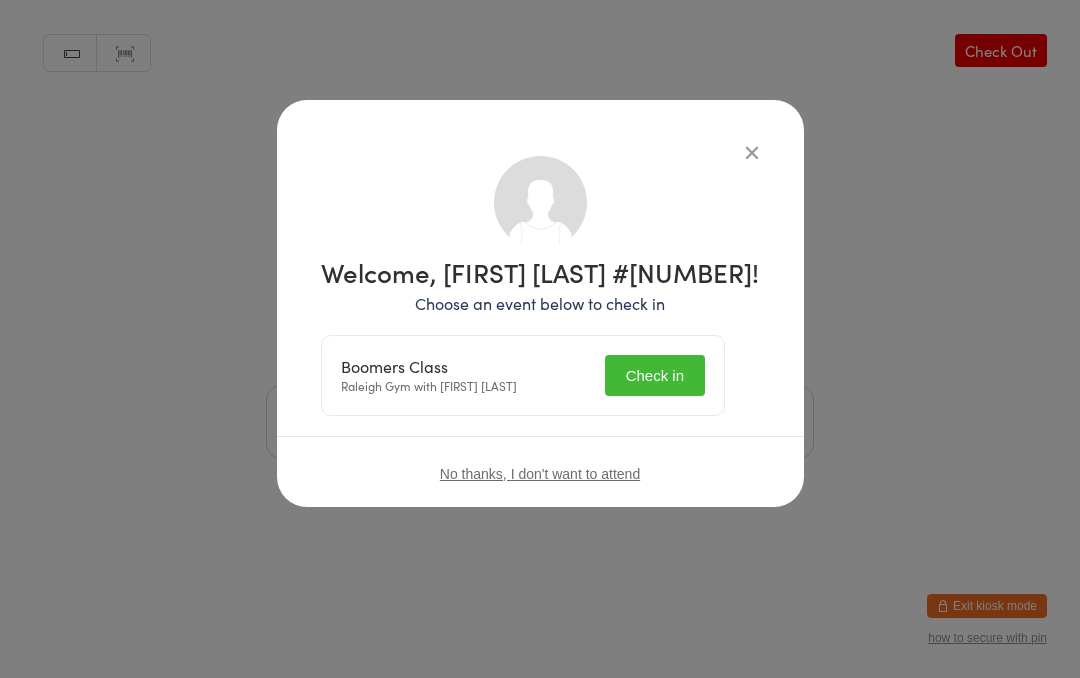 click on "Check in" at bounding box center [655, 375] 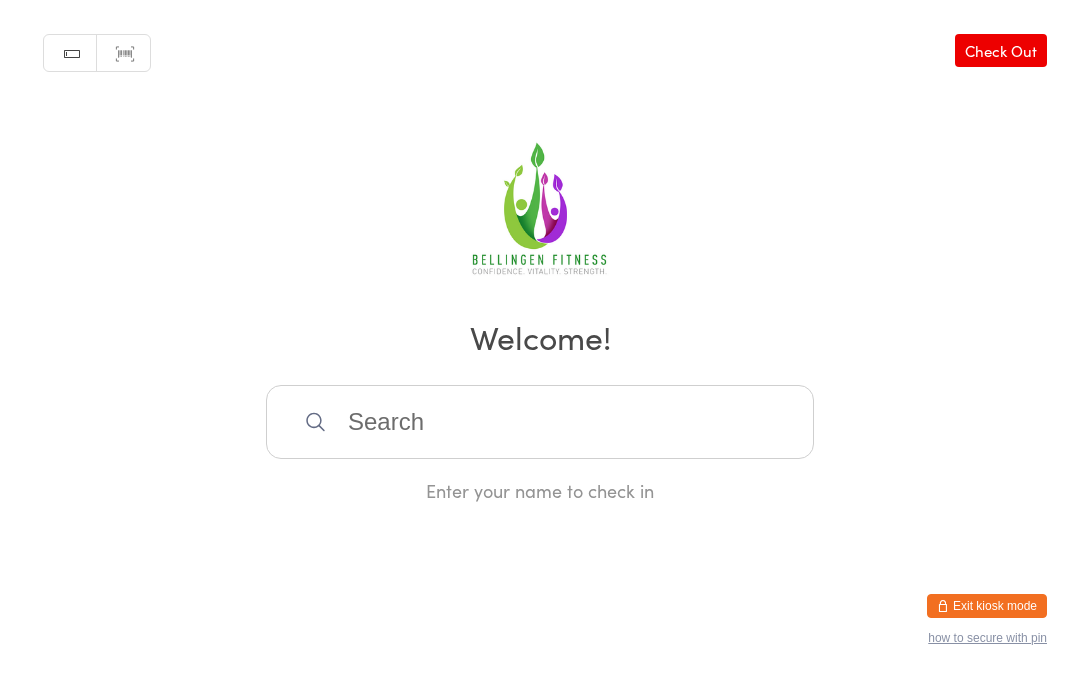 click at bounding box center [540, 422] 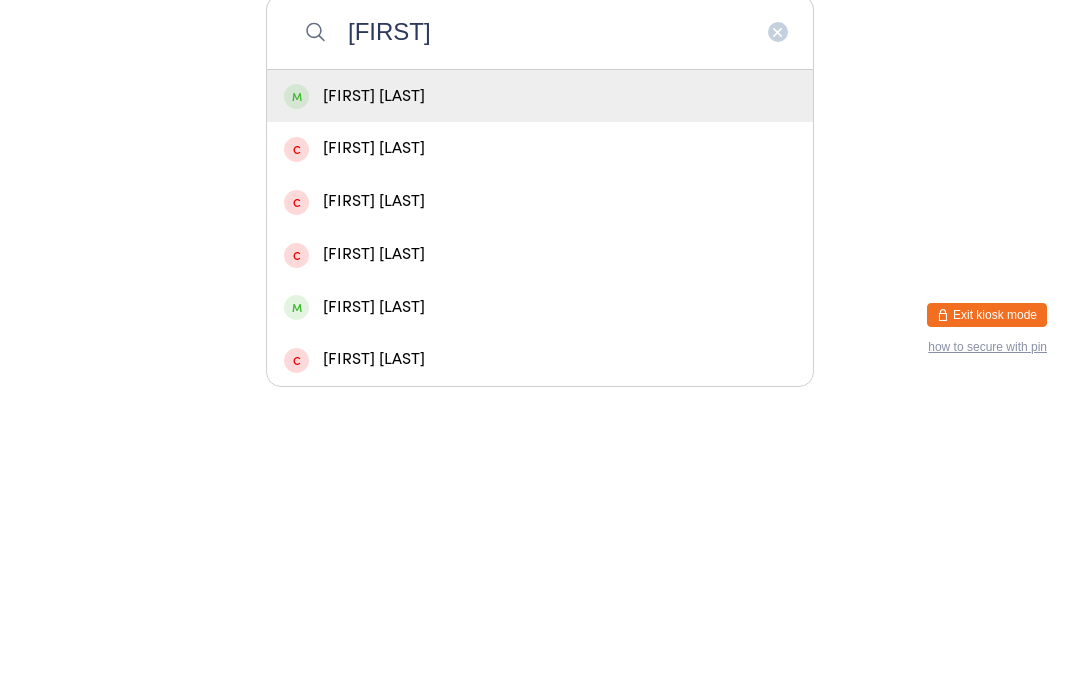 scroll, scrollTop: 112, scrollLeft: 0, axis: vertical 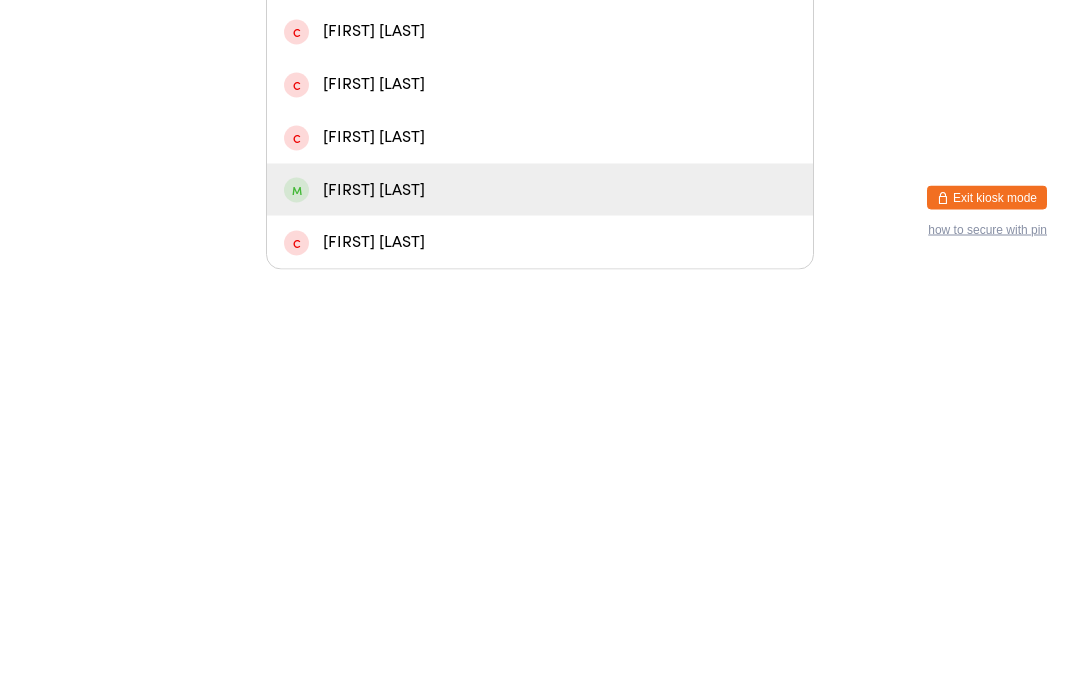 type on "[FIRST]" 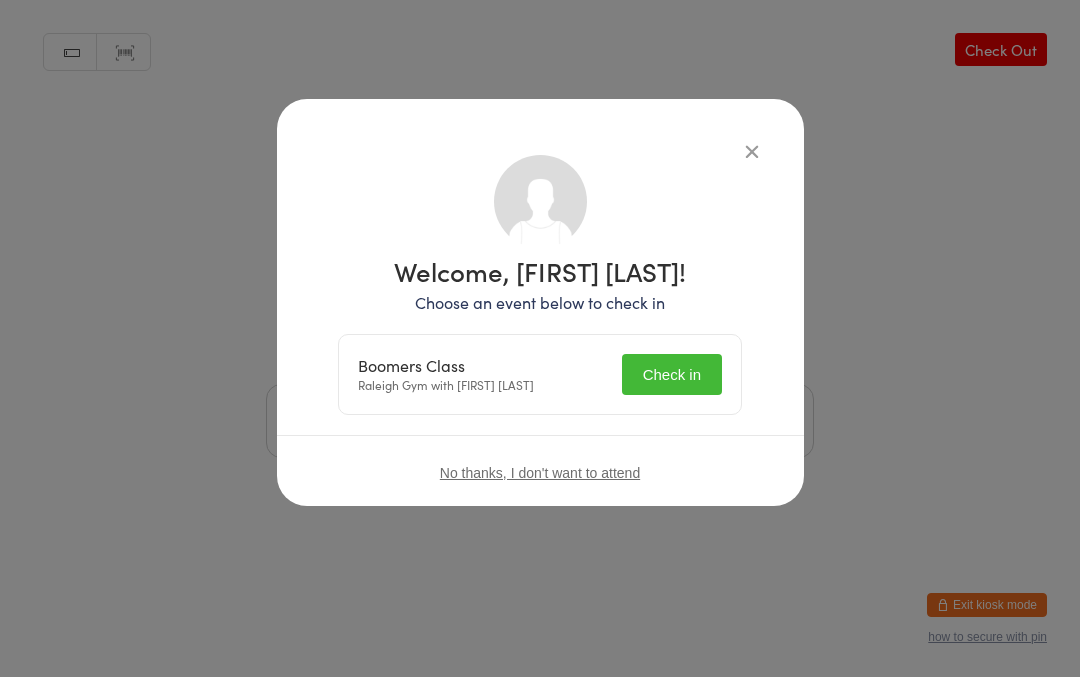 click on "Check in" at bounding box center [672, 375] 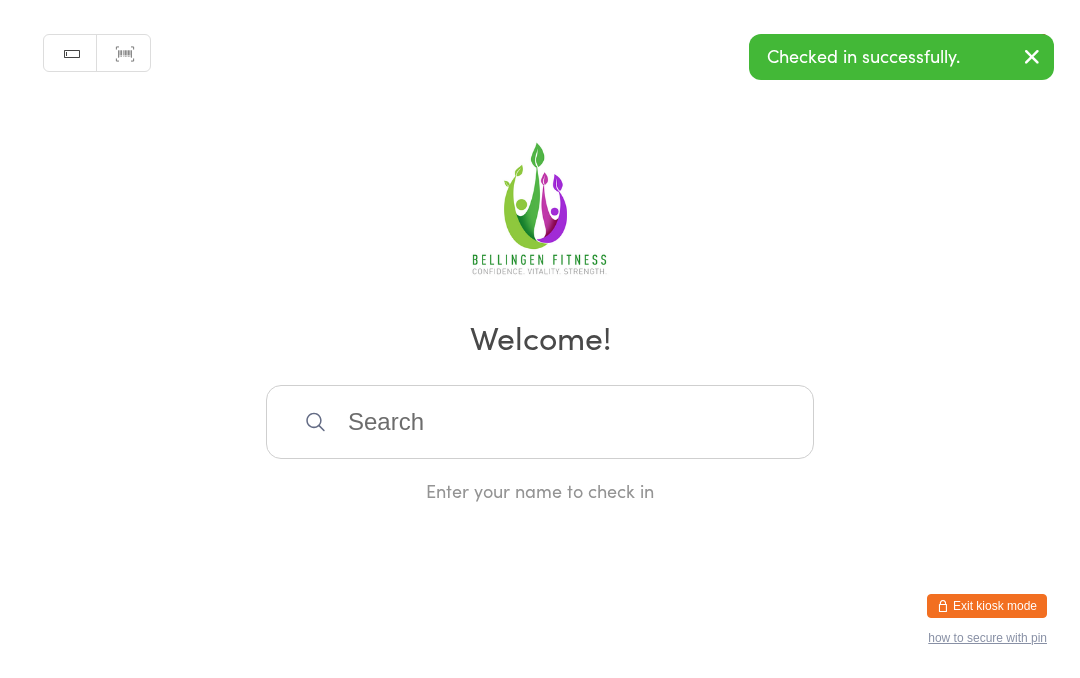 click at bounding box center (540, 422) 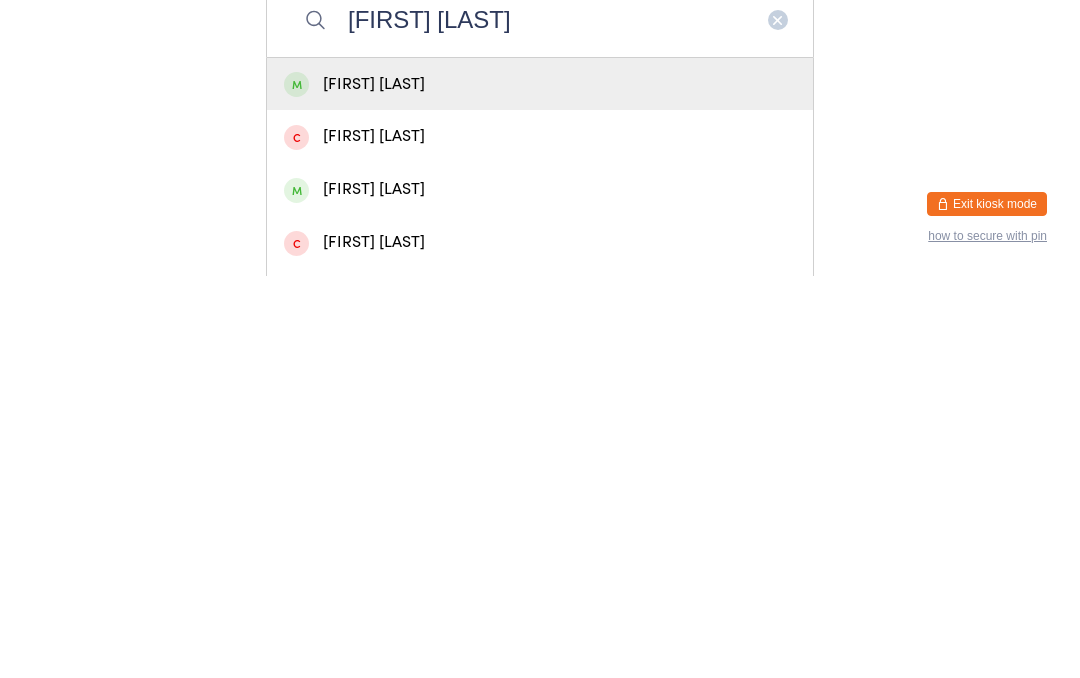 type on "[FIRST] [LAST]" 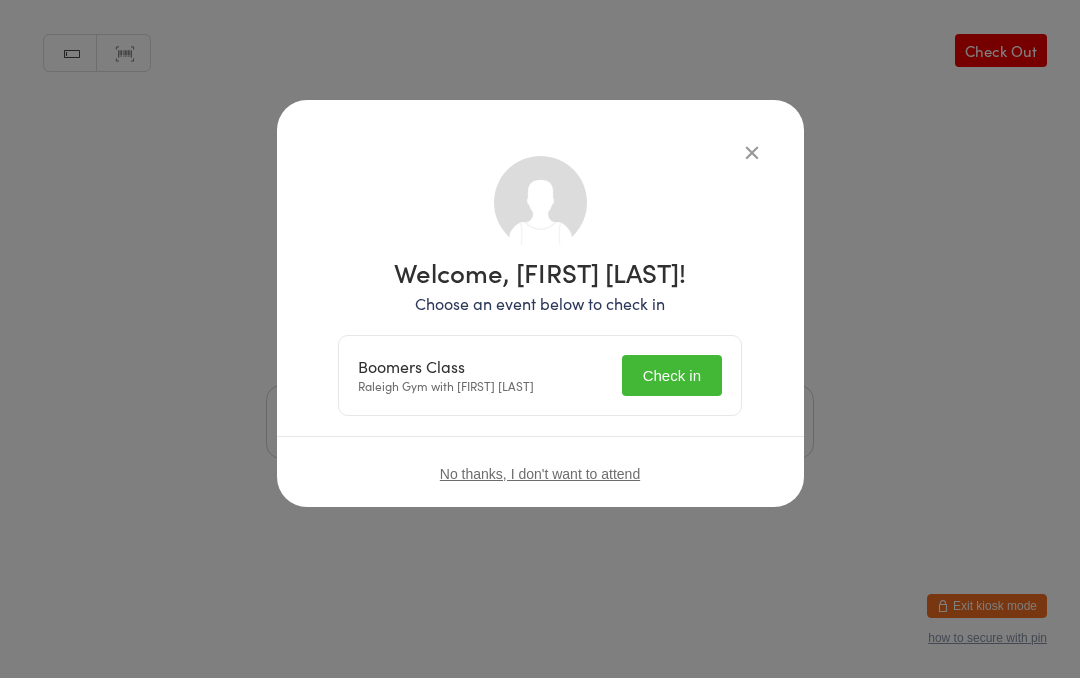 click on "Check in" at bounding box center (672, 375) 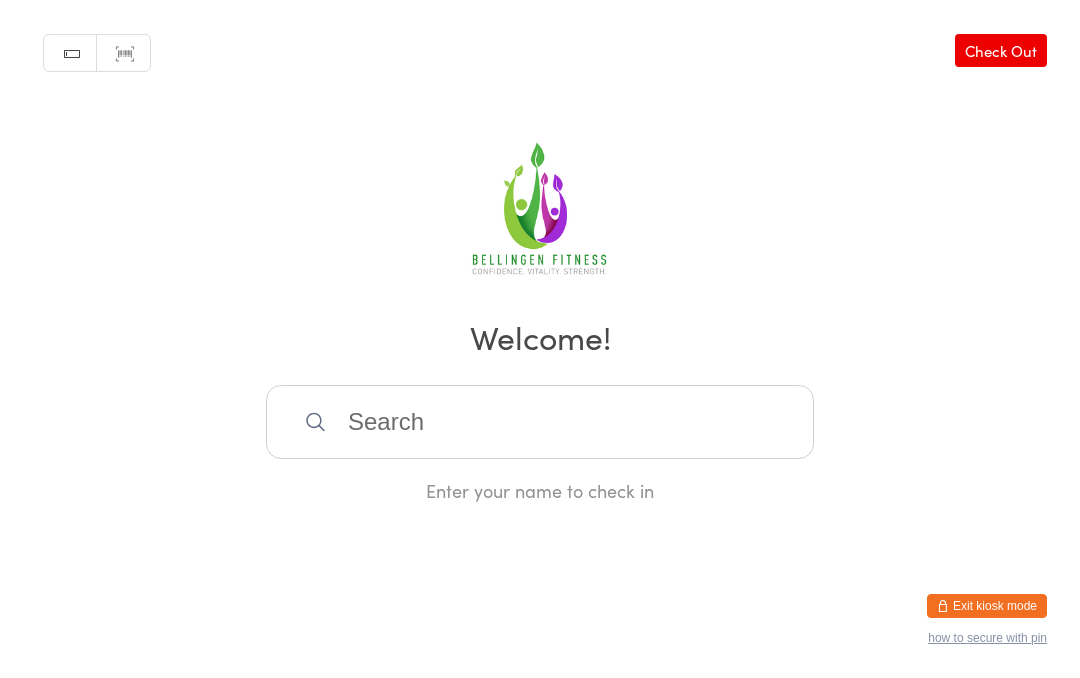 click at bounding box center (540, 422) 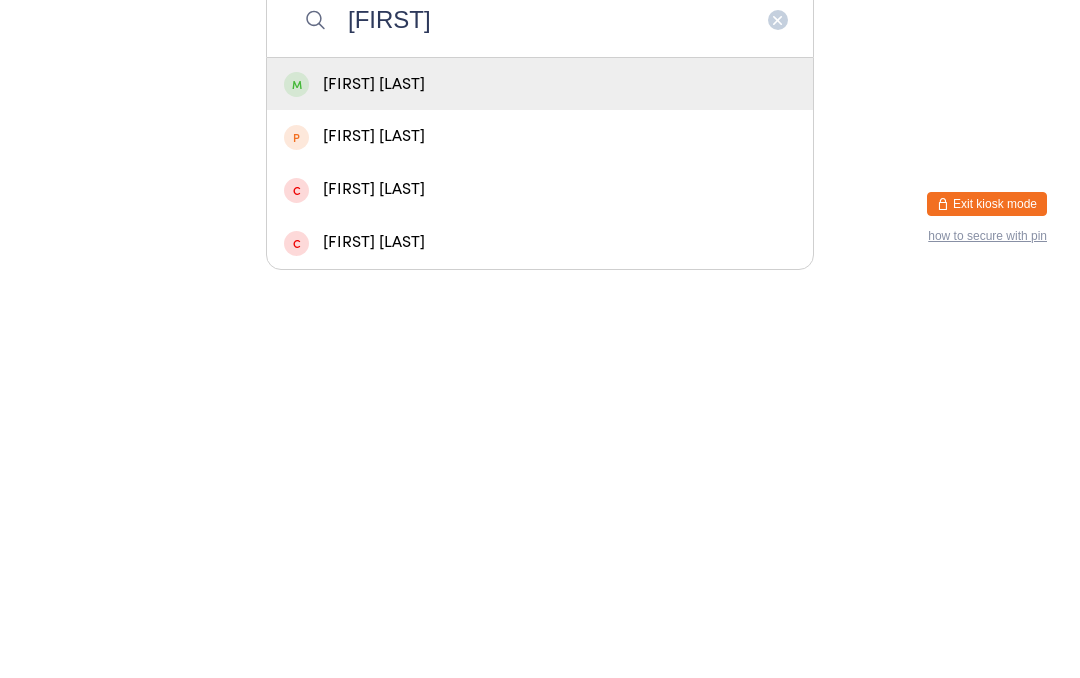 type on "[FIRST]" 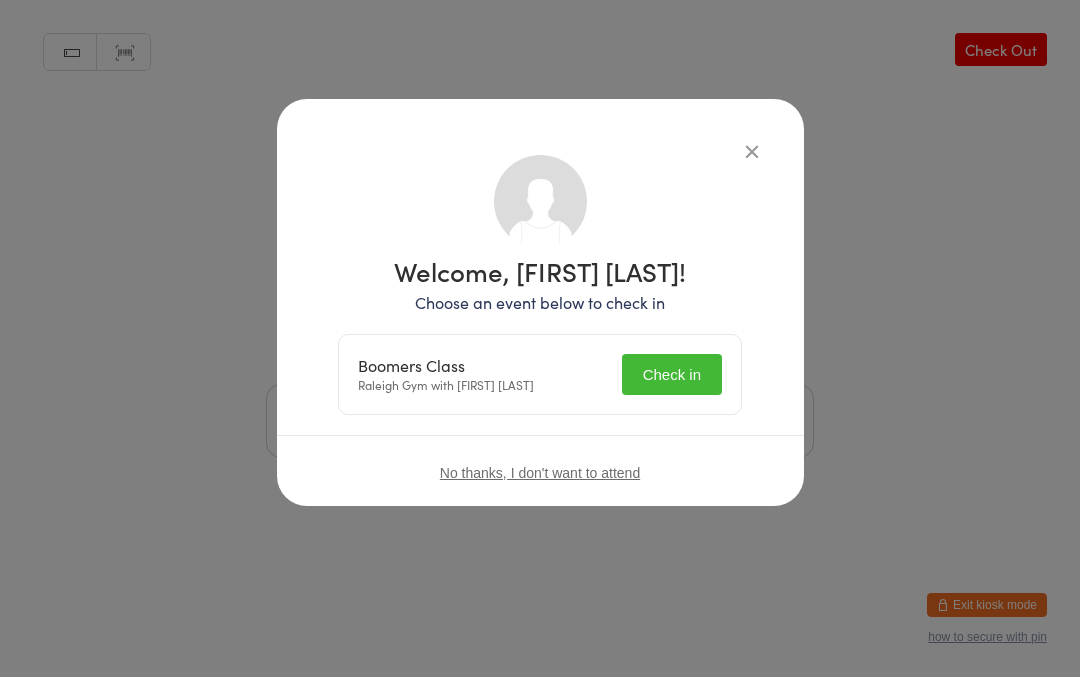 click on "Check in" at bounding box center [672, 375] 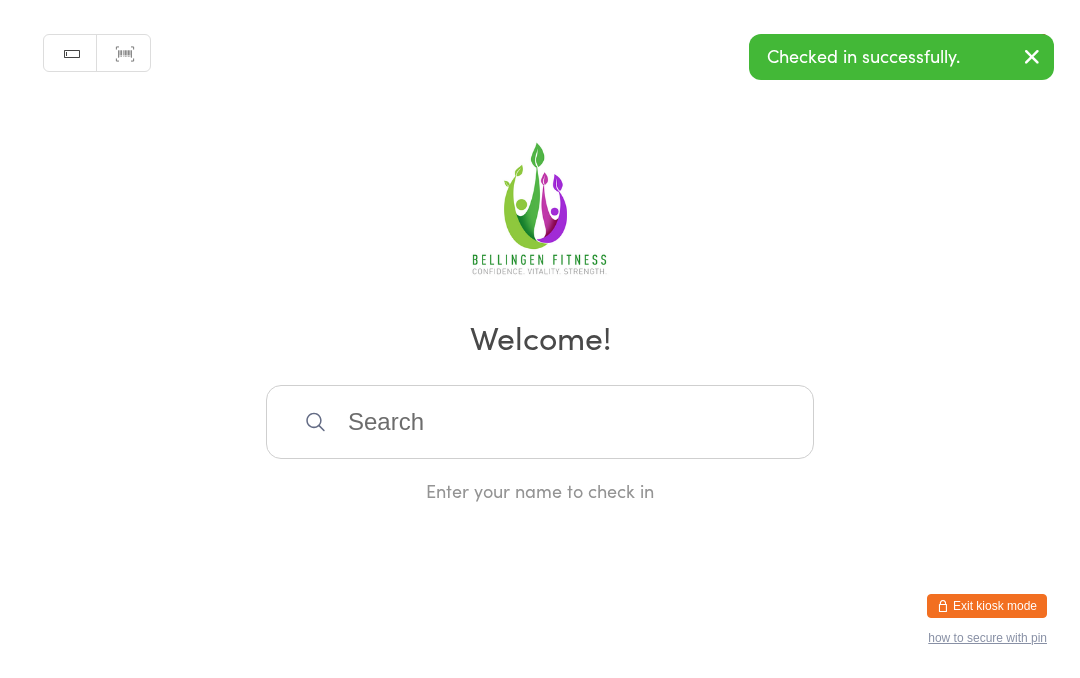 click at bounding box center [540, 422] 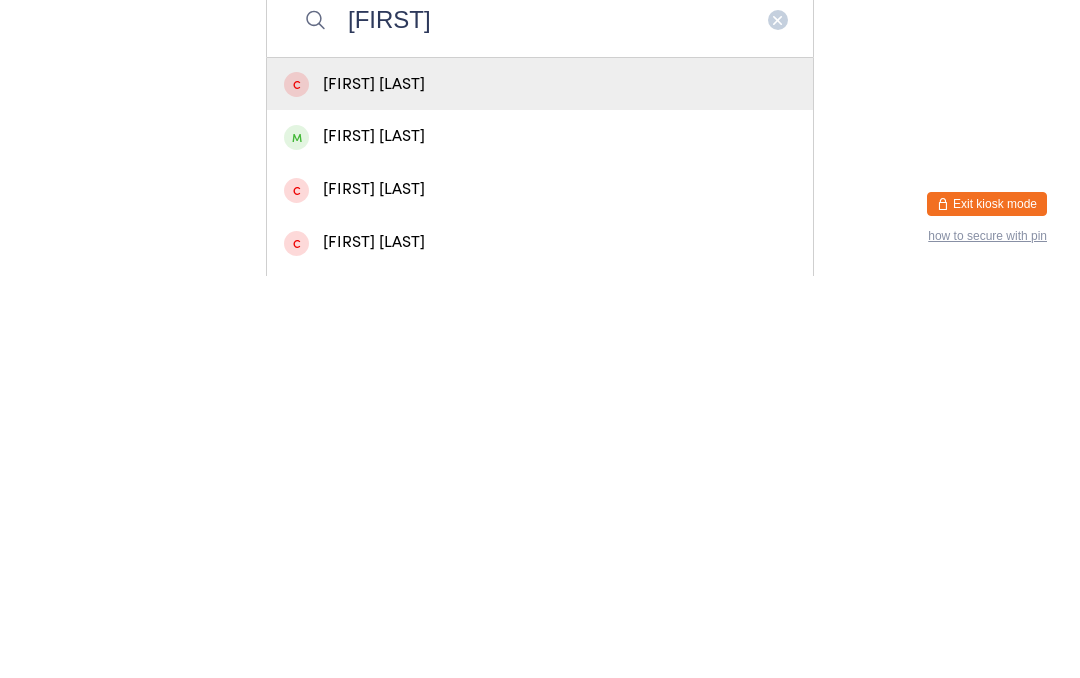 type on "[FIRST]" 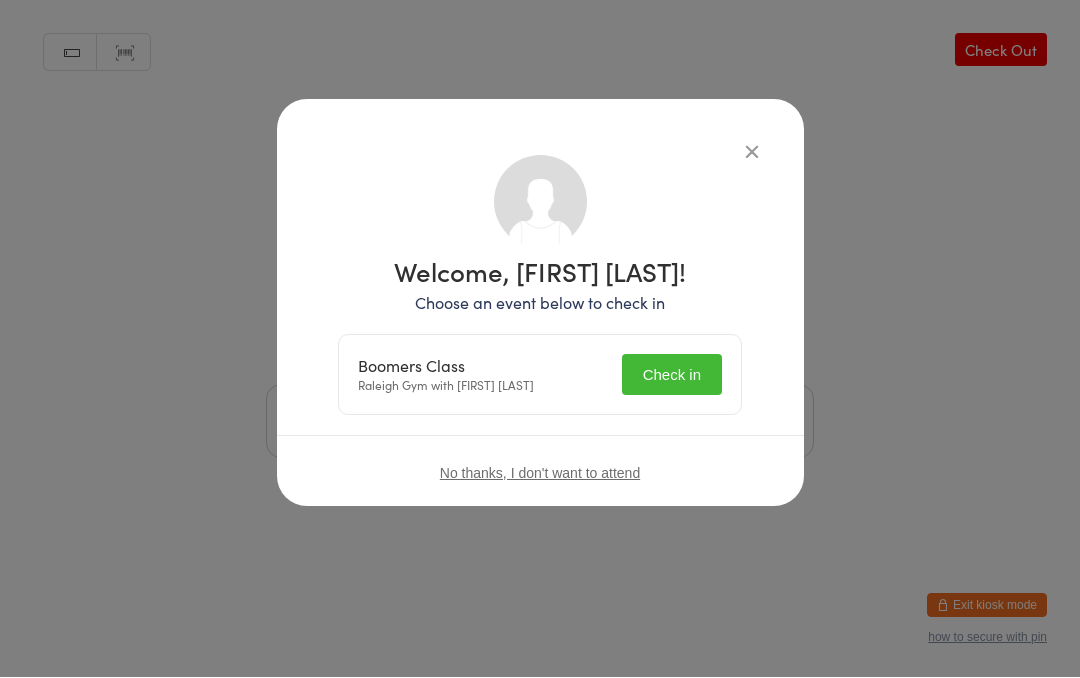 click on "Check in" at bounding box center (672, 375) 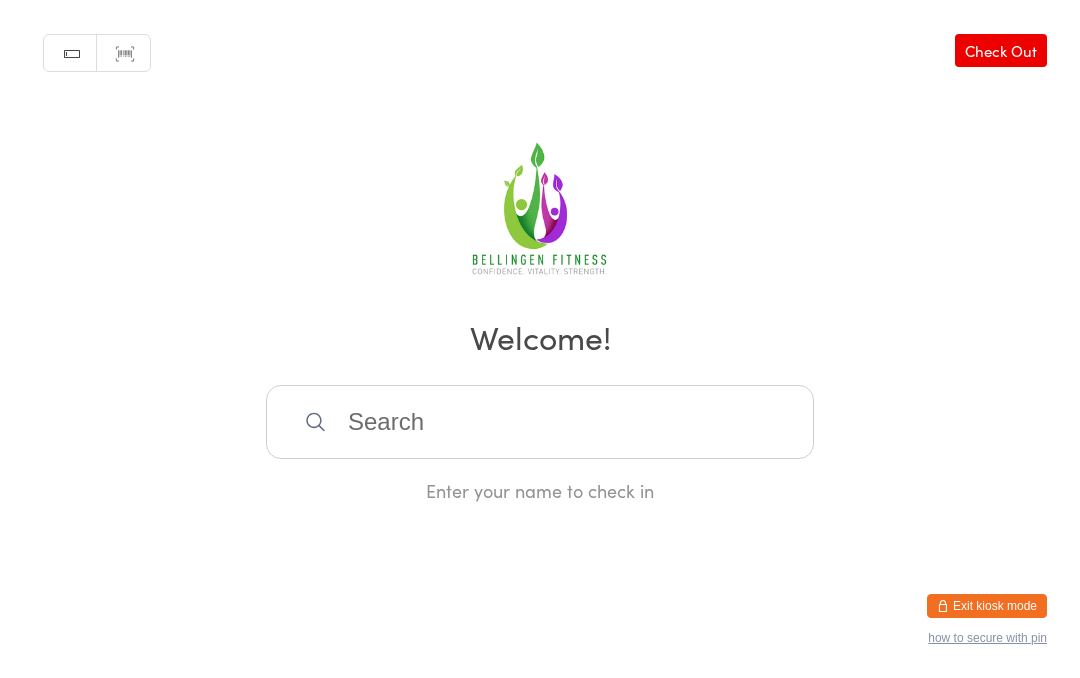 click at bounding box center (540, 422) 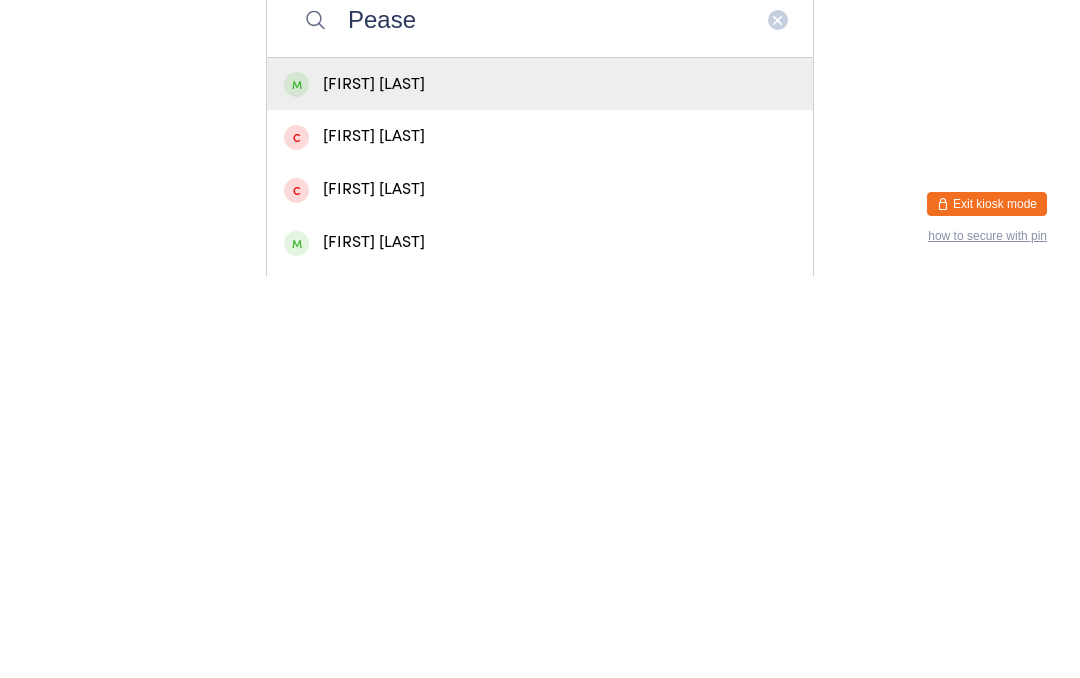 type on "Pease" 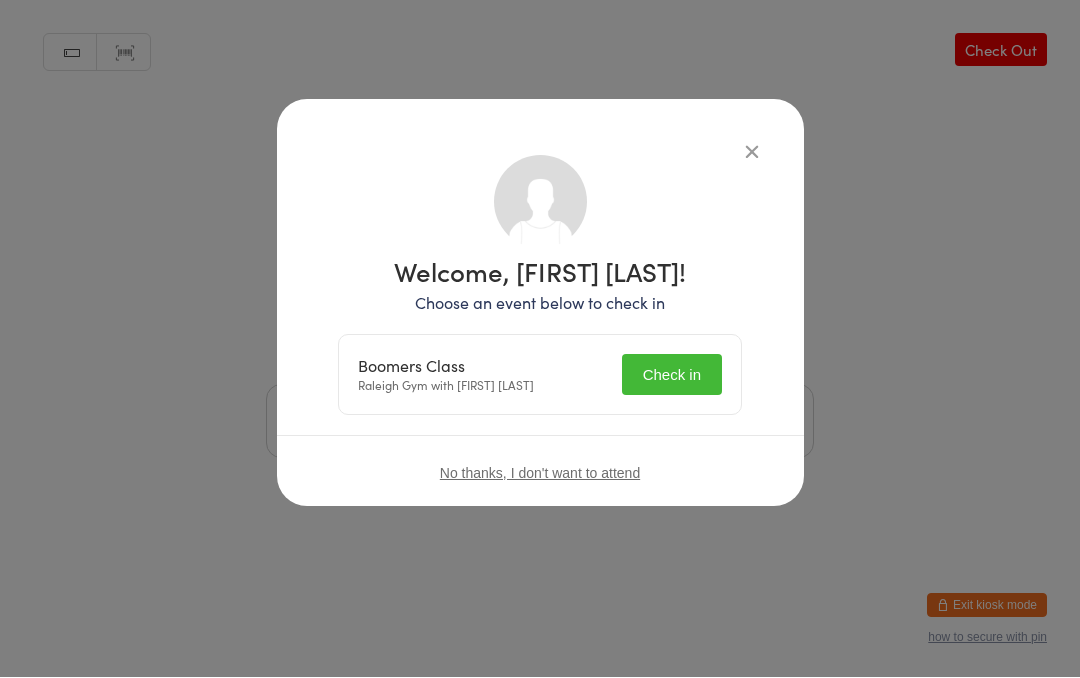 click on "Check in" at bounding box center [672, 375] 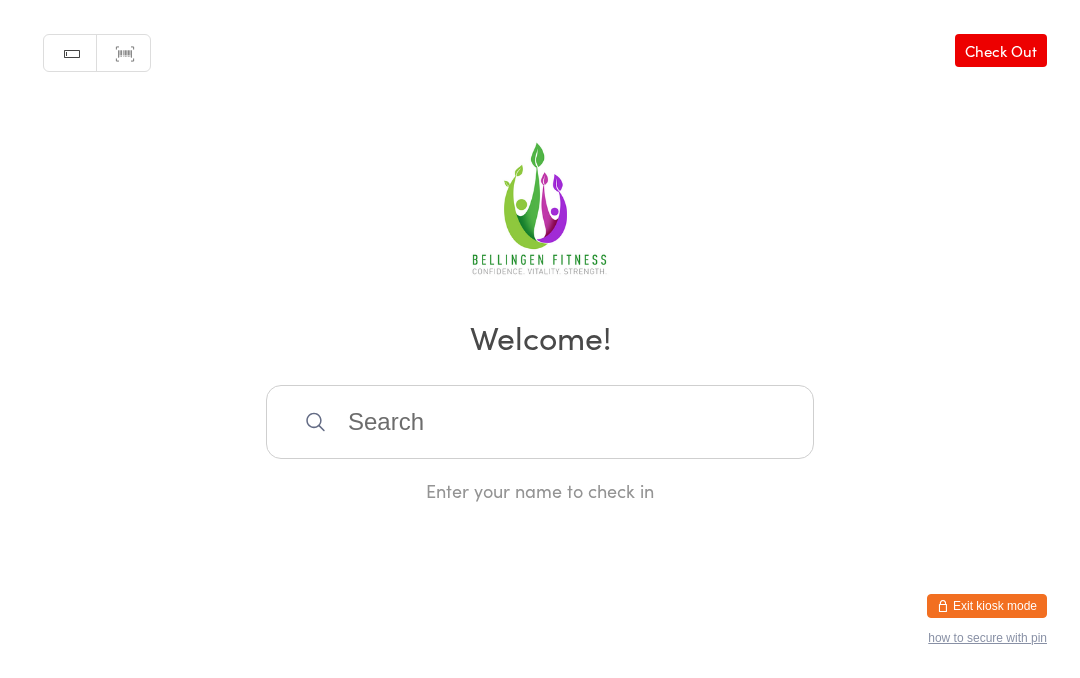 click at bounding box center [540, 422] 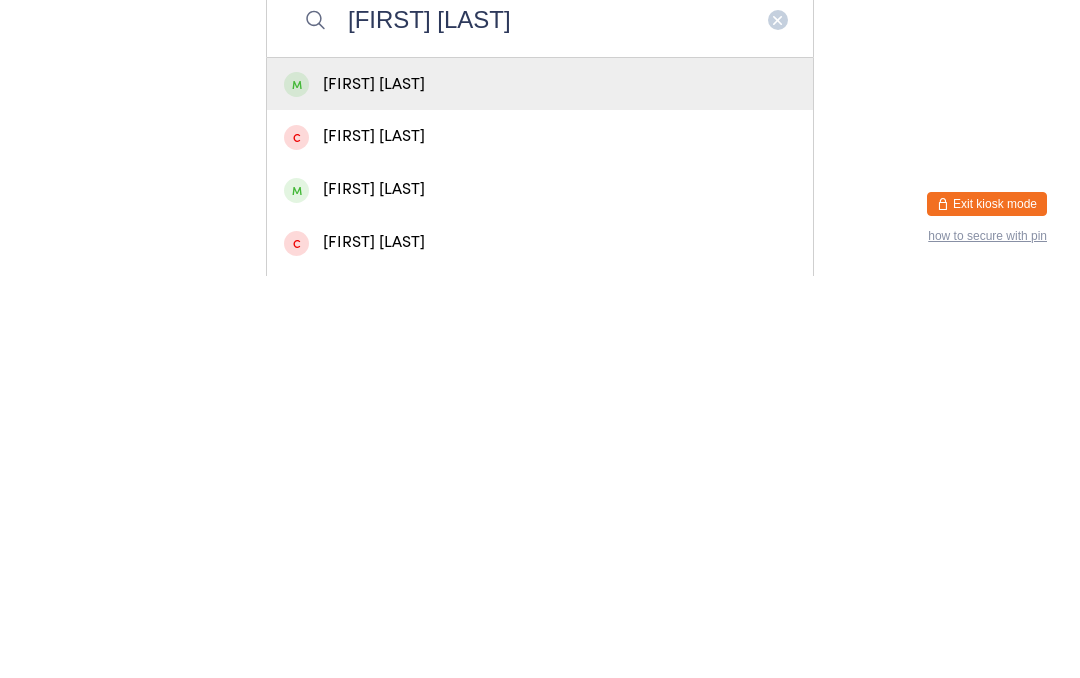 type on "[FIRST] [LAST]" 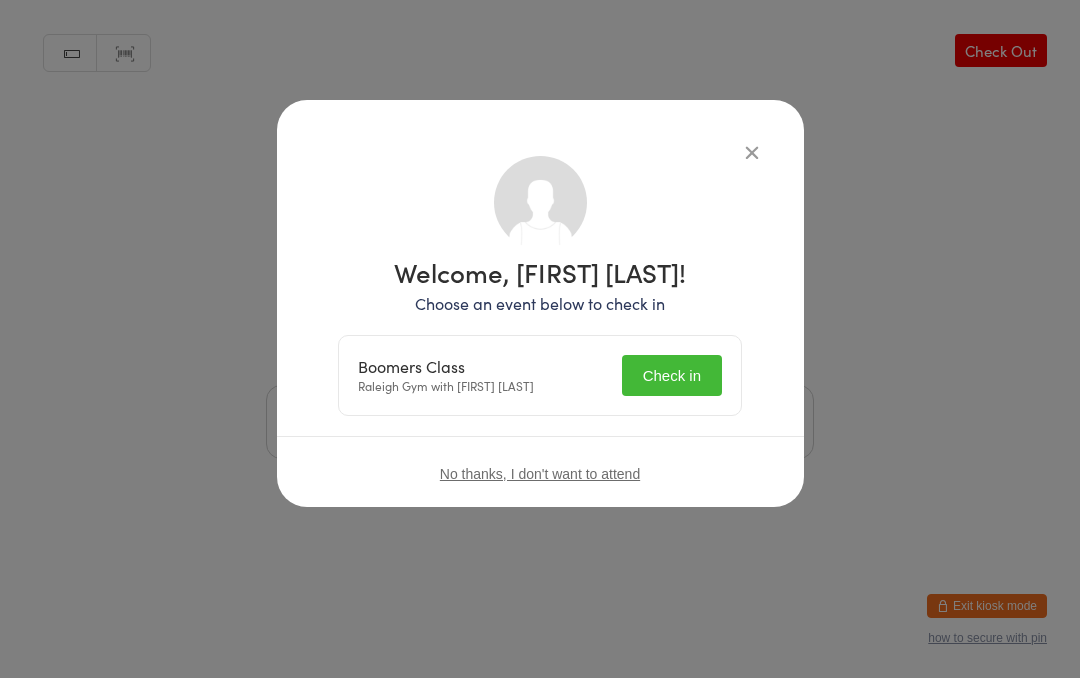 click on "Check in" at bounding box center [672, 375] 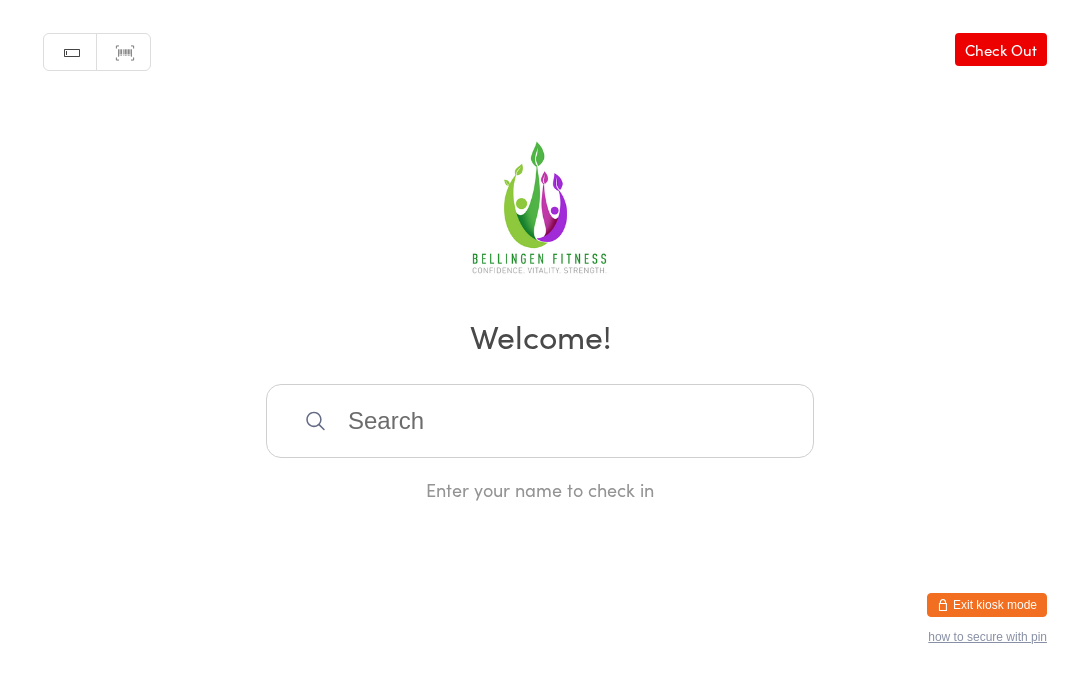 click at bounding box center [540, 422] 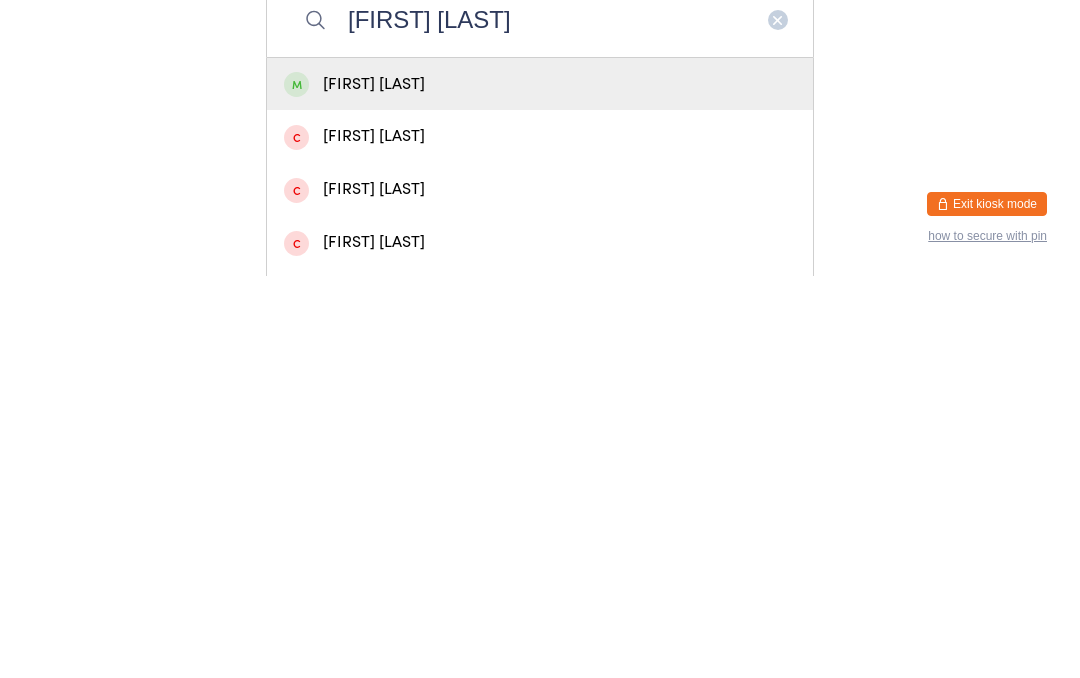 type on "[FIRST] [LAST]" 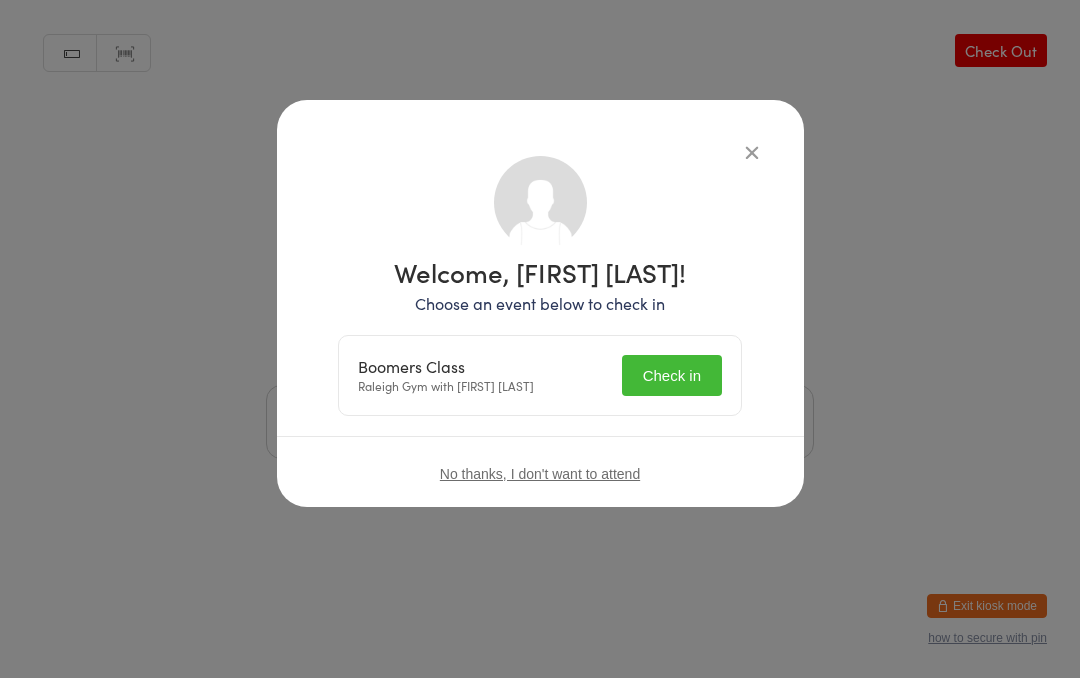 click on "Check in" at bounding box center [672, 375] 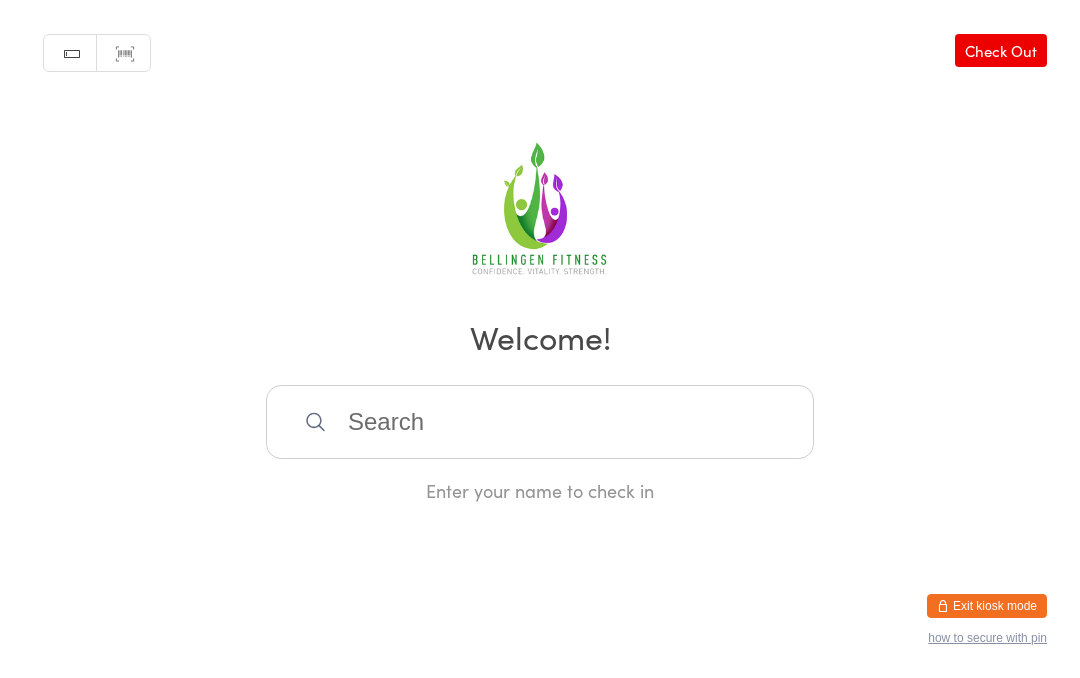 click at bounding box center (540, 422) 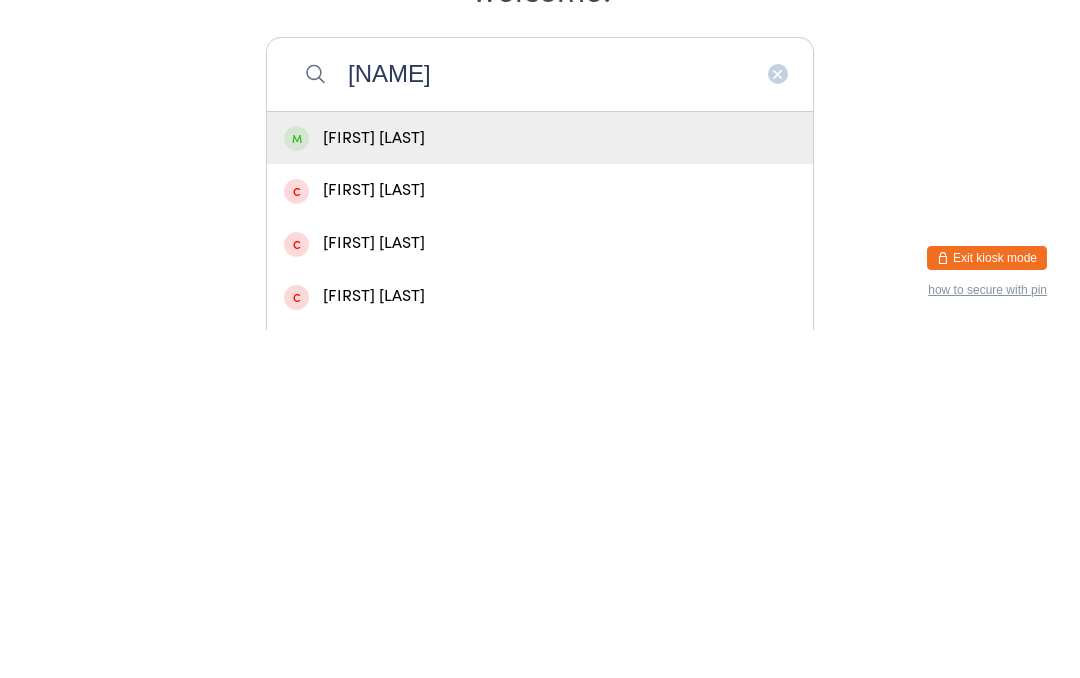 click on "[NAME]" at bounding box center [540, 422] 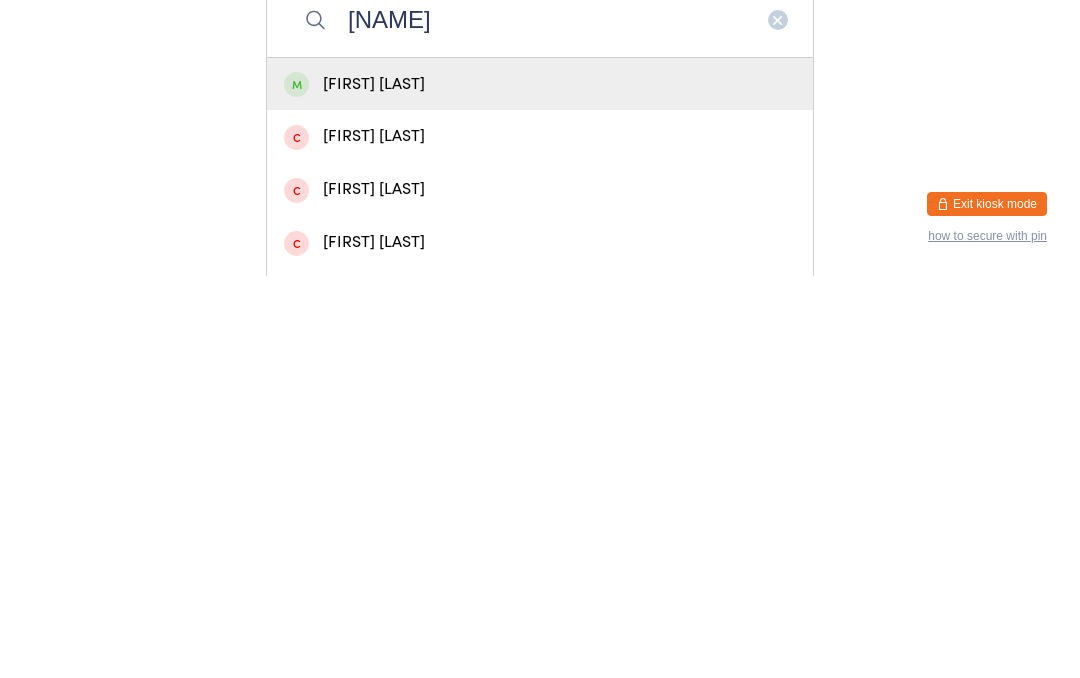 type on "[NAME]" 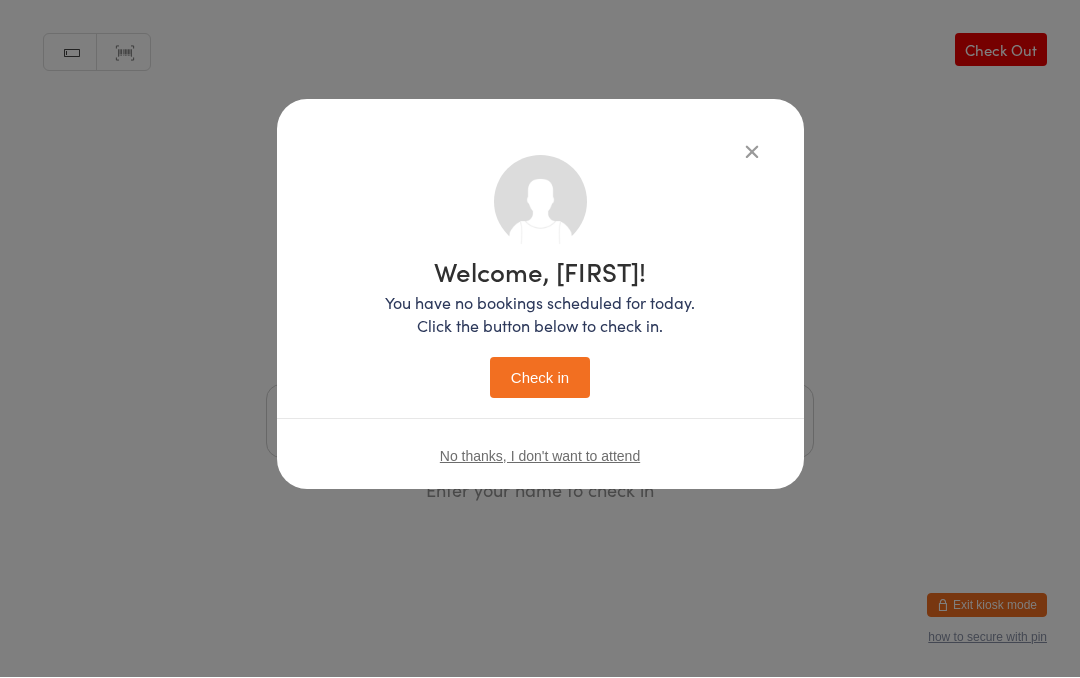 click on "Check in" at bounding box center (540, 378) 